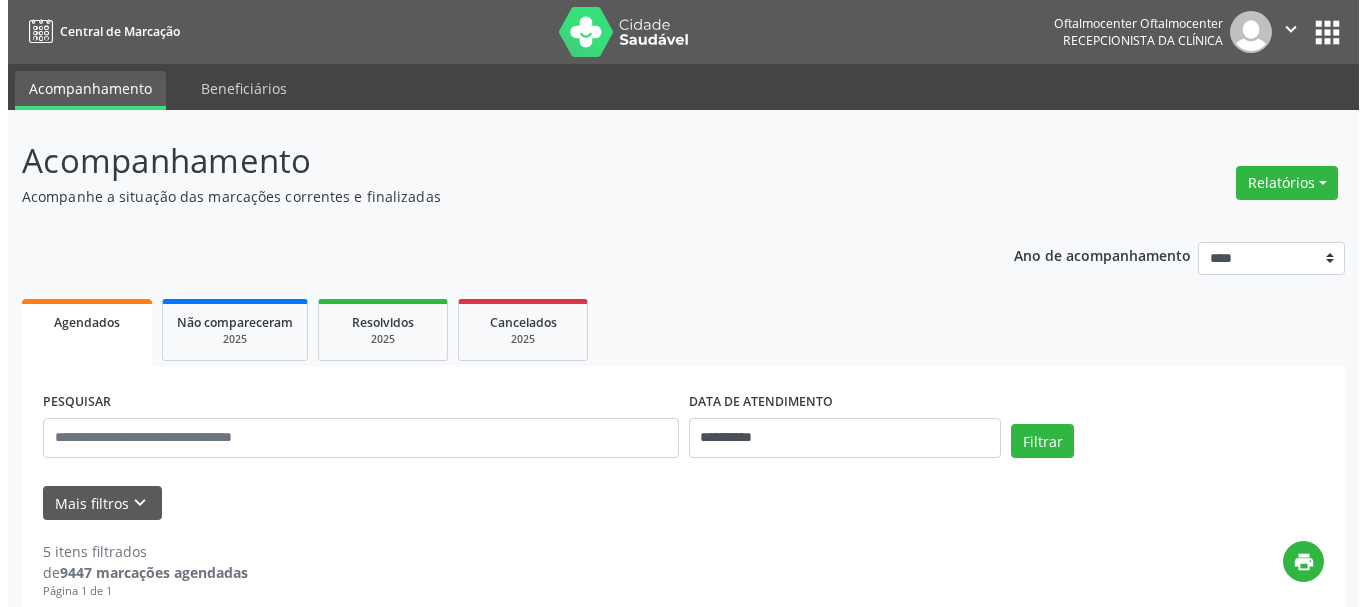 scroll, scrollTop: 0, scrollLeft: 0, axis: both 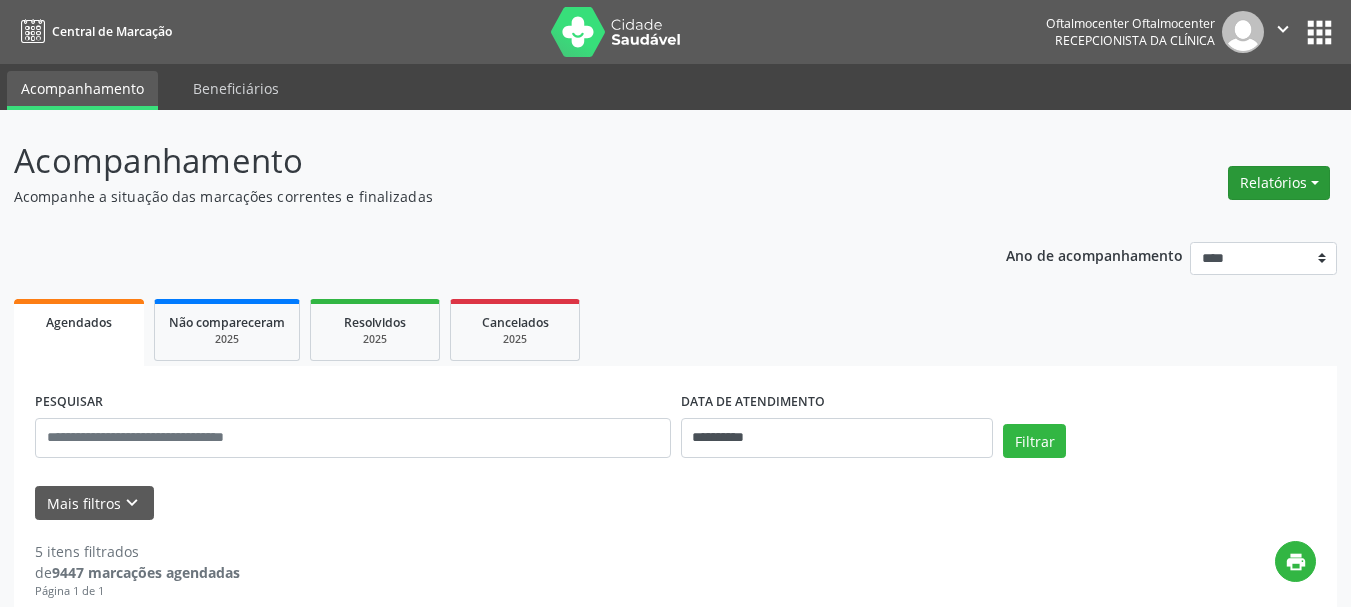click on "Relatórios" at bounding box center (1279, 183) 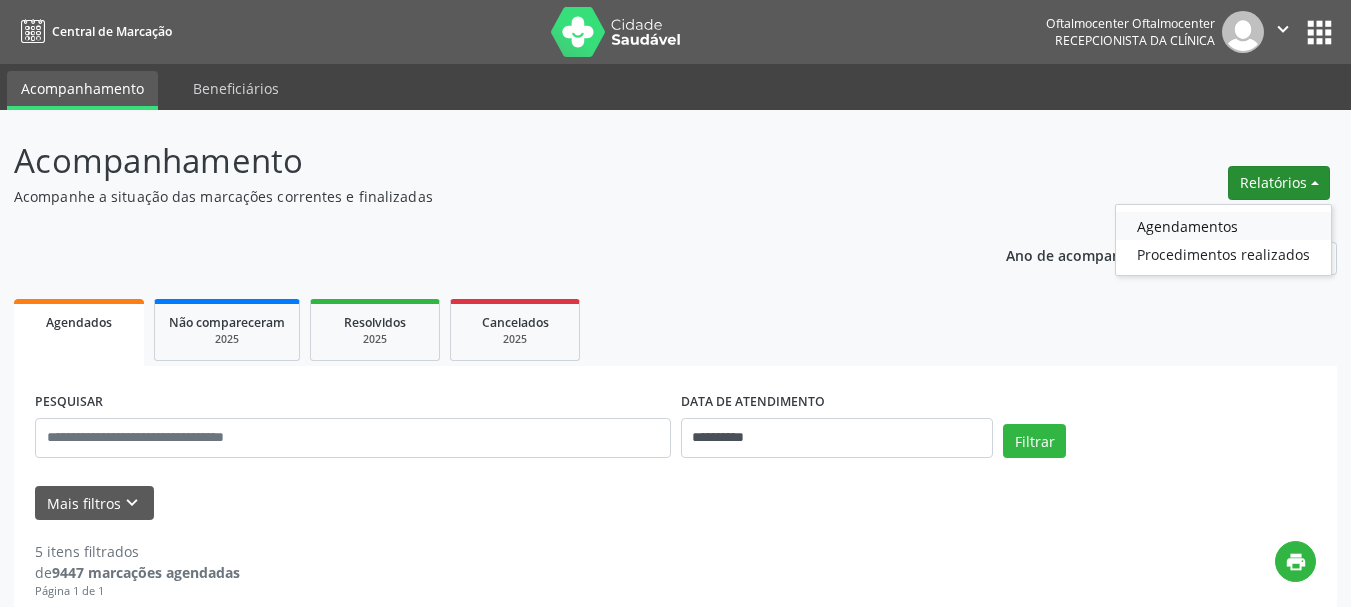 click on "Agendamentos" at bounding box center [1223, 226] 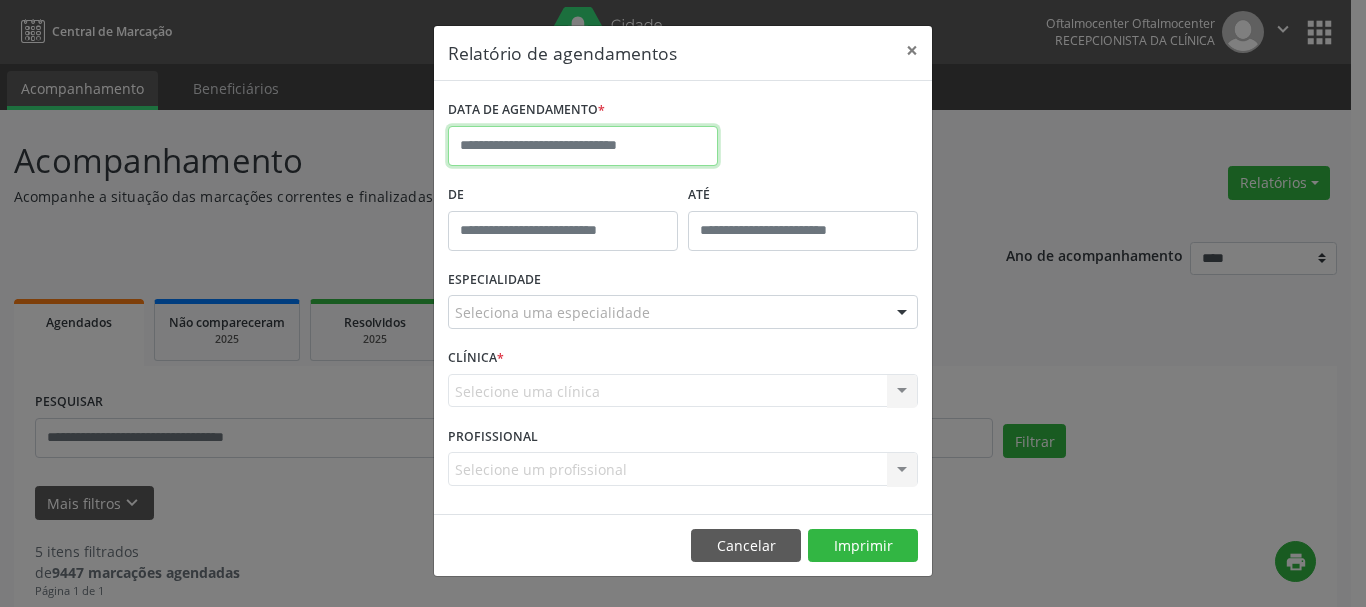 click at bounding box center (583, 146) 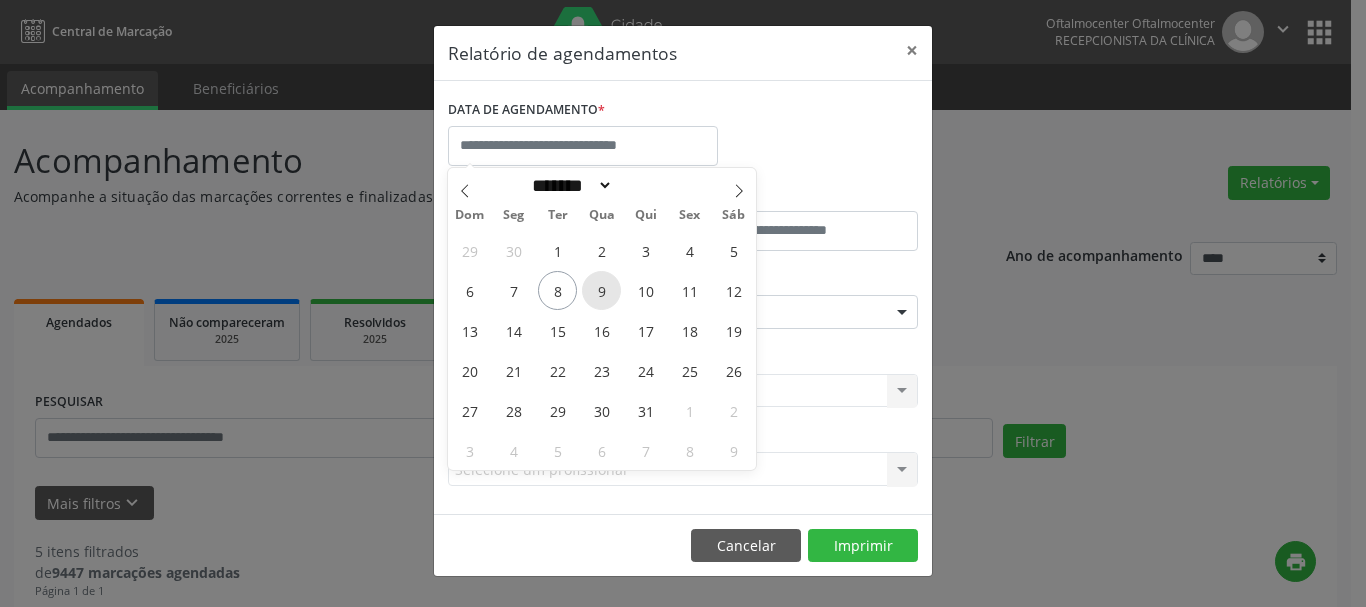 click on "9" at bounding box center (601, 290) 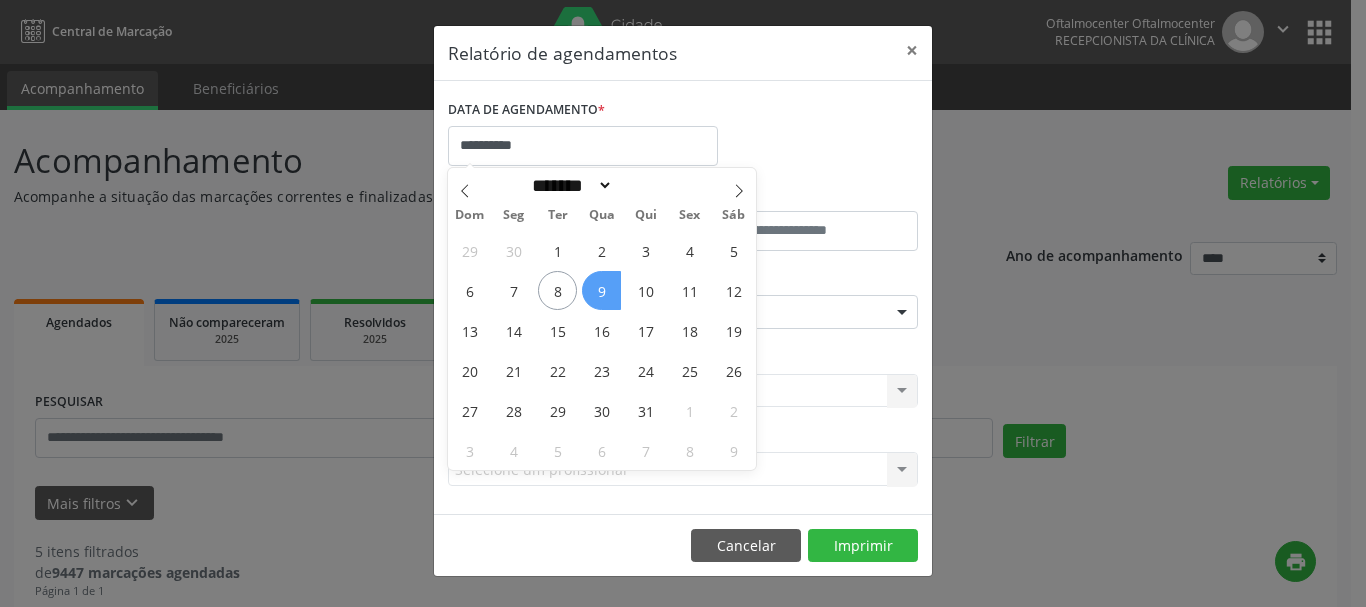 click on "9" at bounding box center [601, 290] 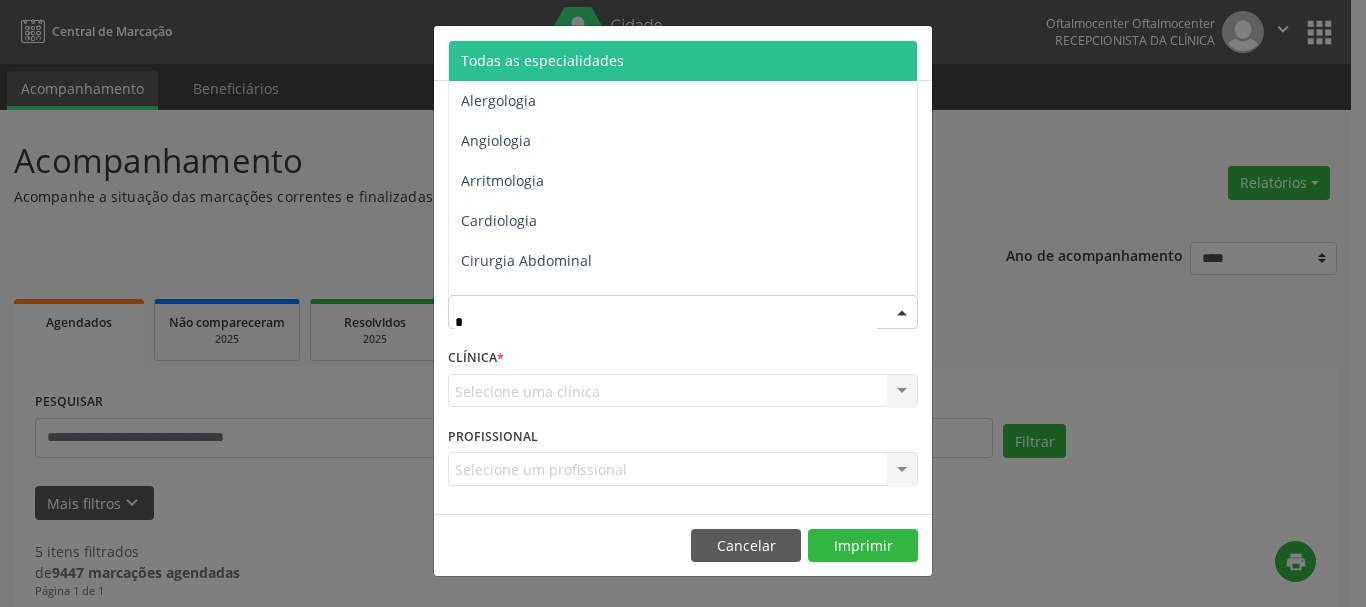 type on "**" 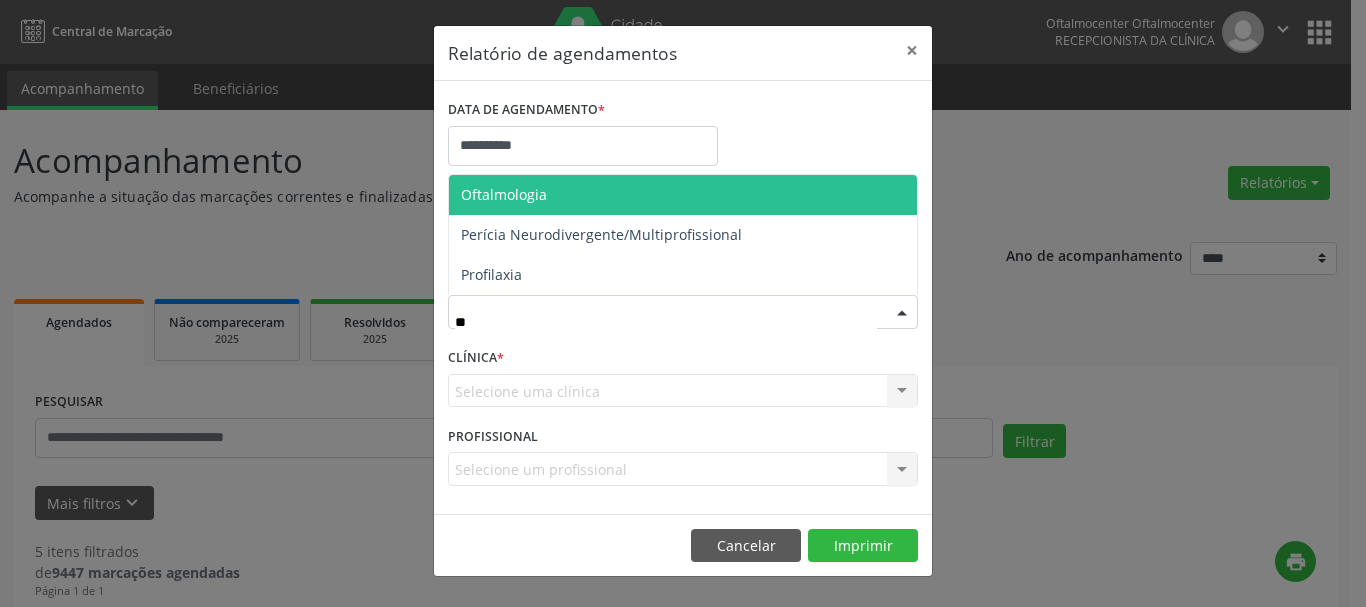 click on "Oftalmologia" at bounding box center [683, 195] 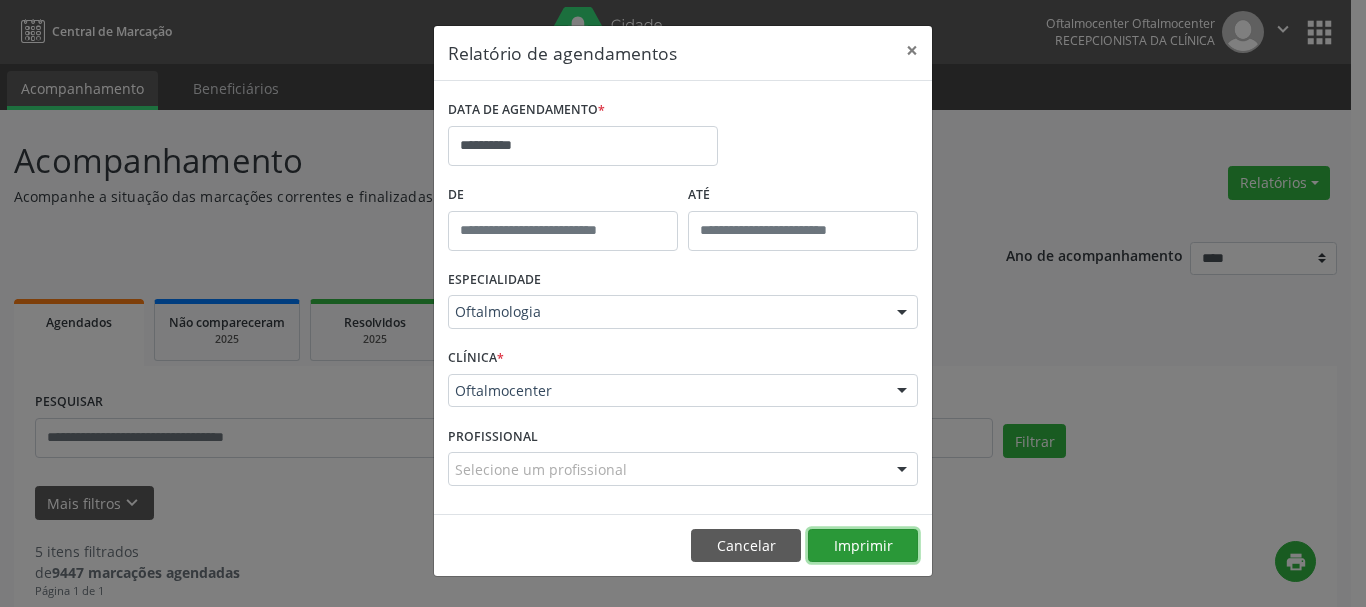 click on "Imprimir" at bounding box center [863, 546] 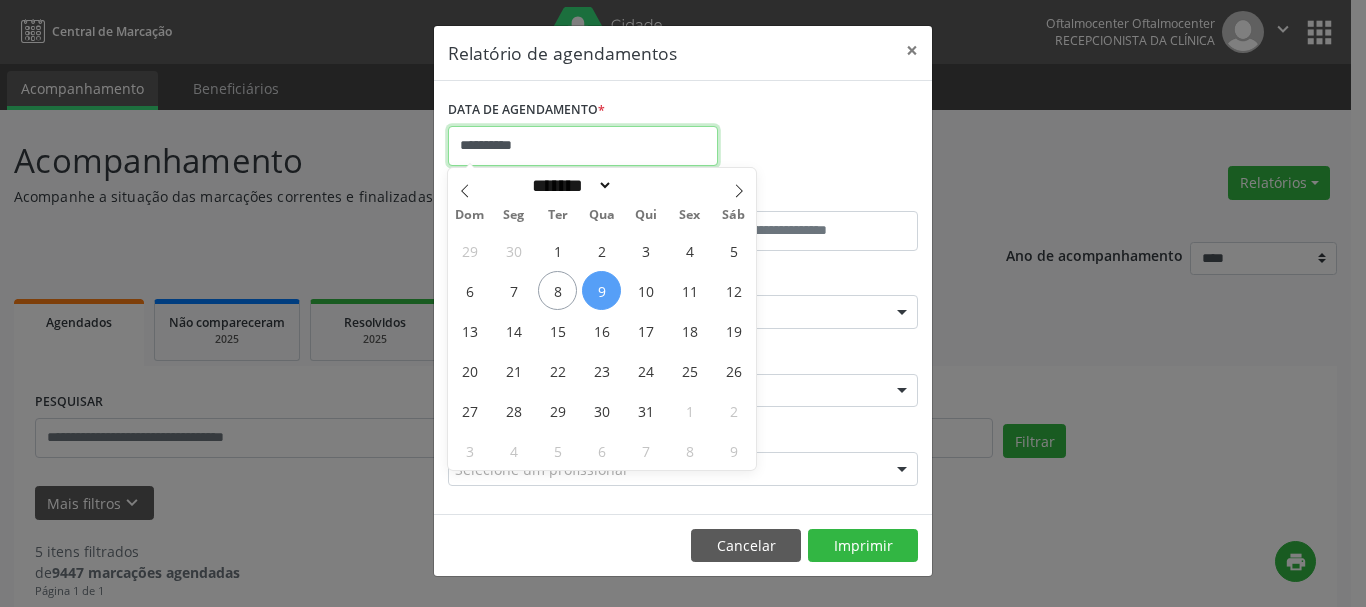 click on "**********" at bounding box center [583, 146] 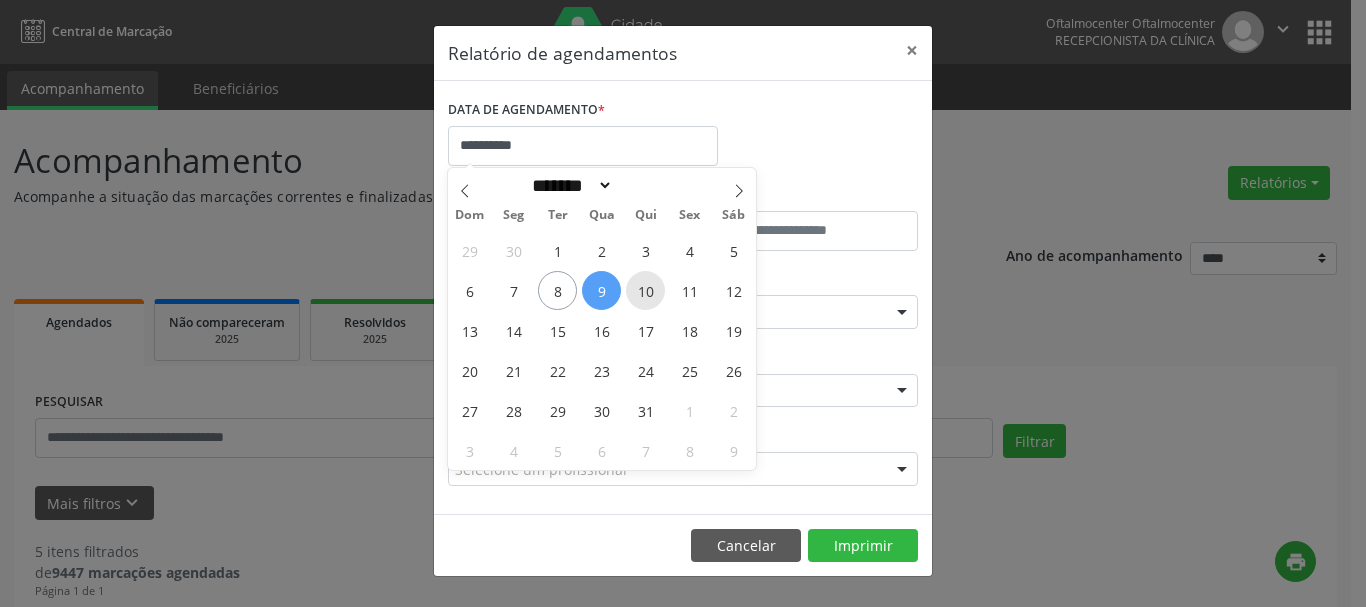 click on "10" at bounding box center [645, 290] 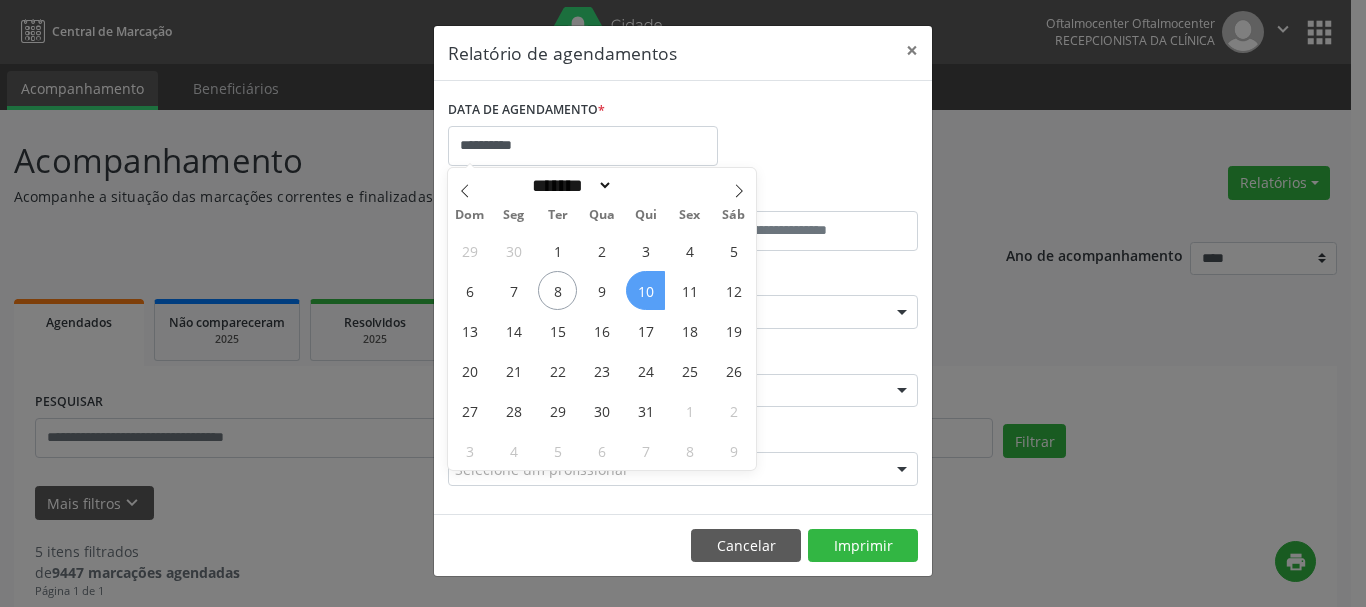 click on "10" at bounding box center (645, 290) 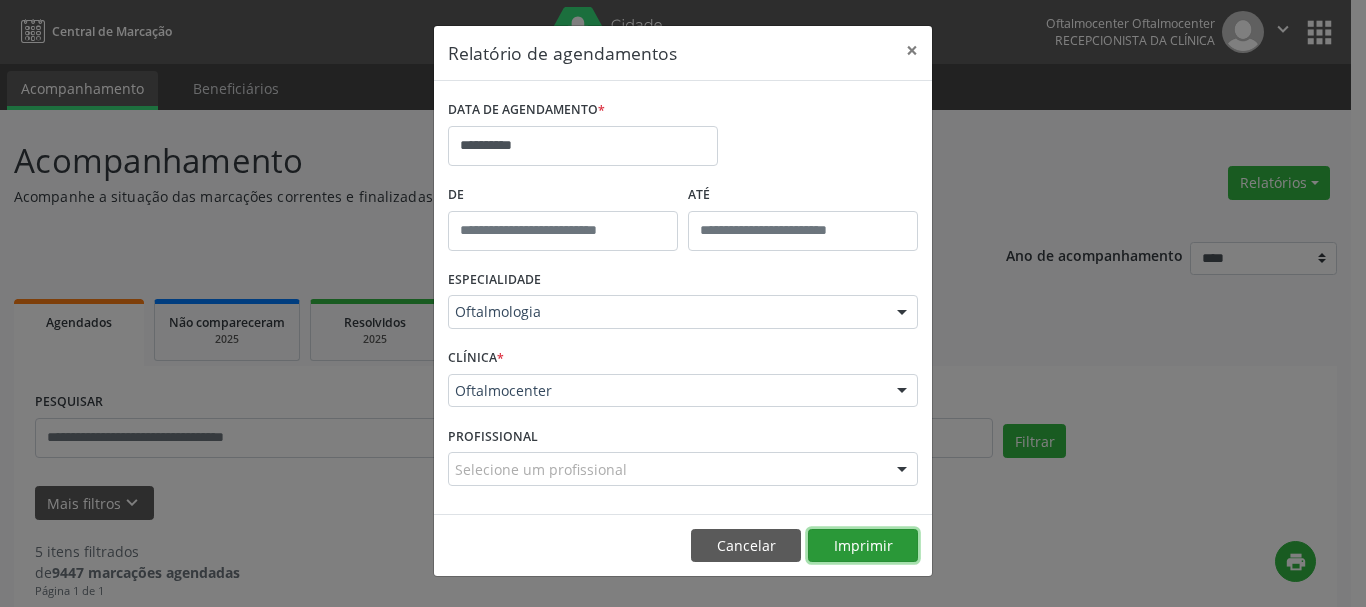 click on "Imprimir" at bounding box center (863, 546) 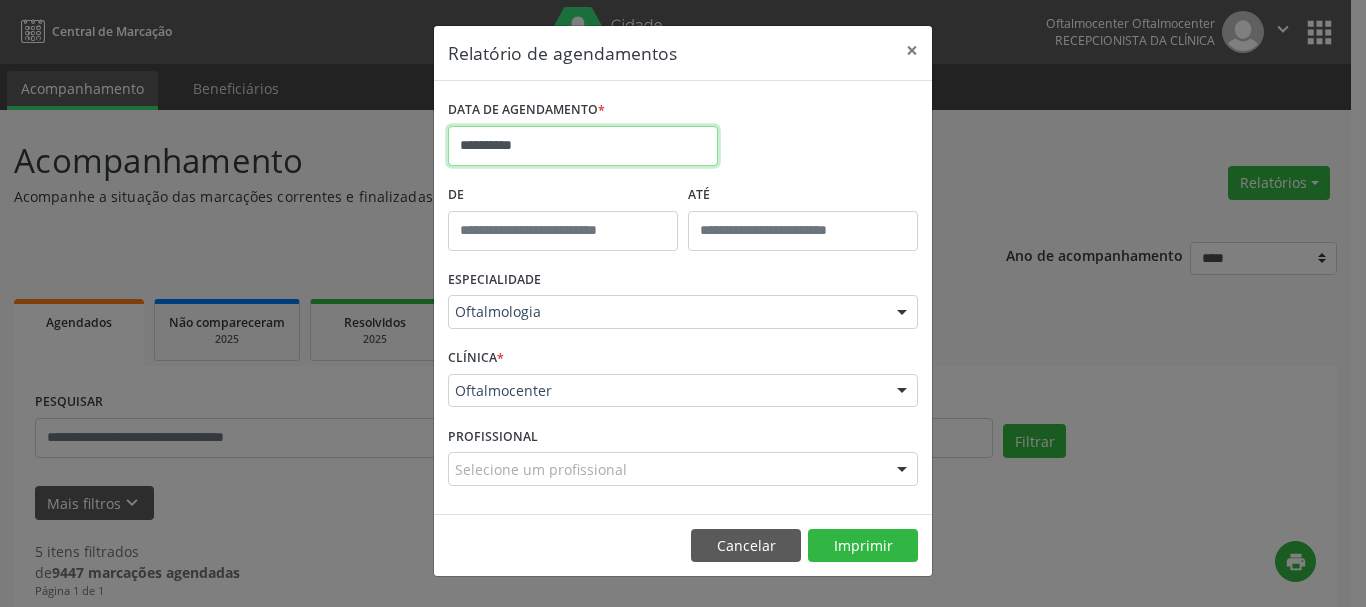 click on "**********" at bounding box center [583, 146] 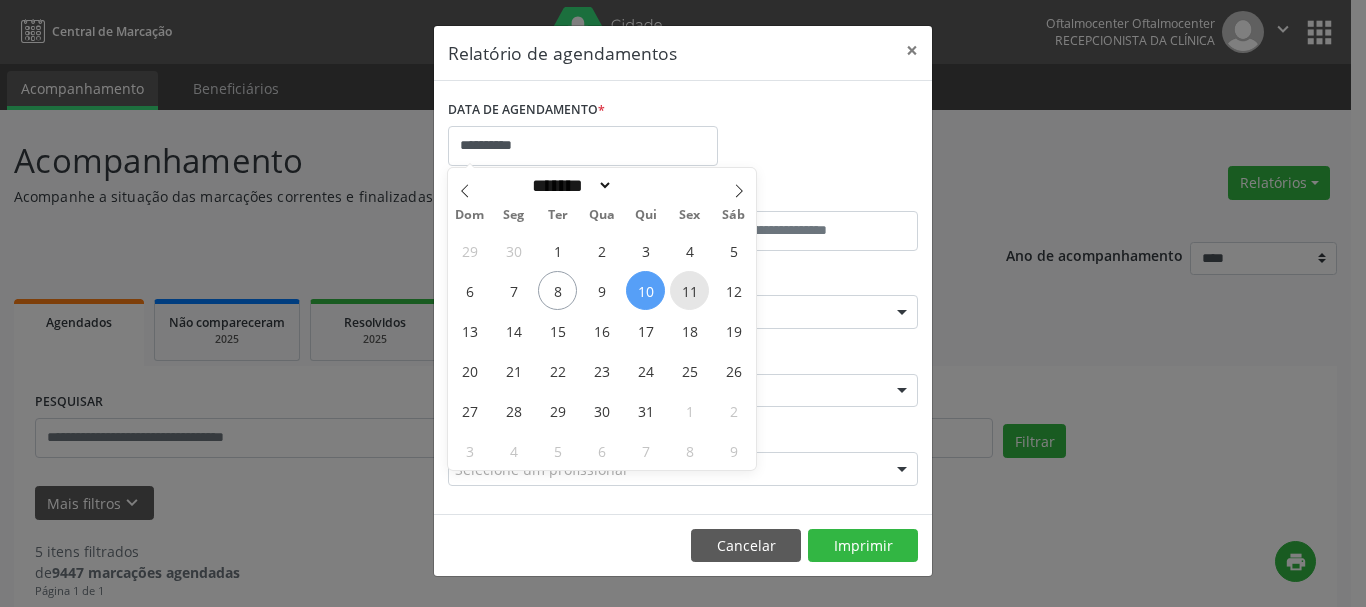 click on "11" at bounding box center [689, 290] 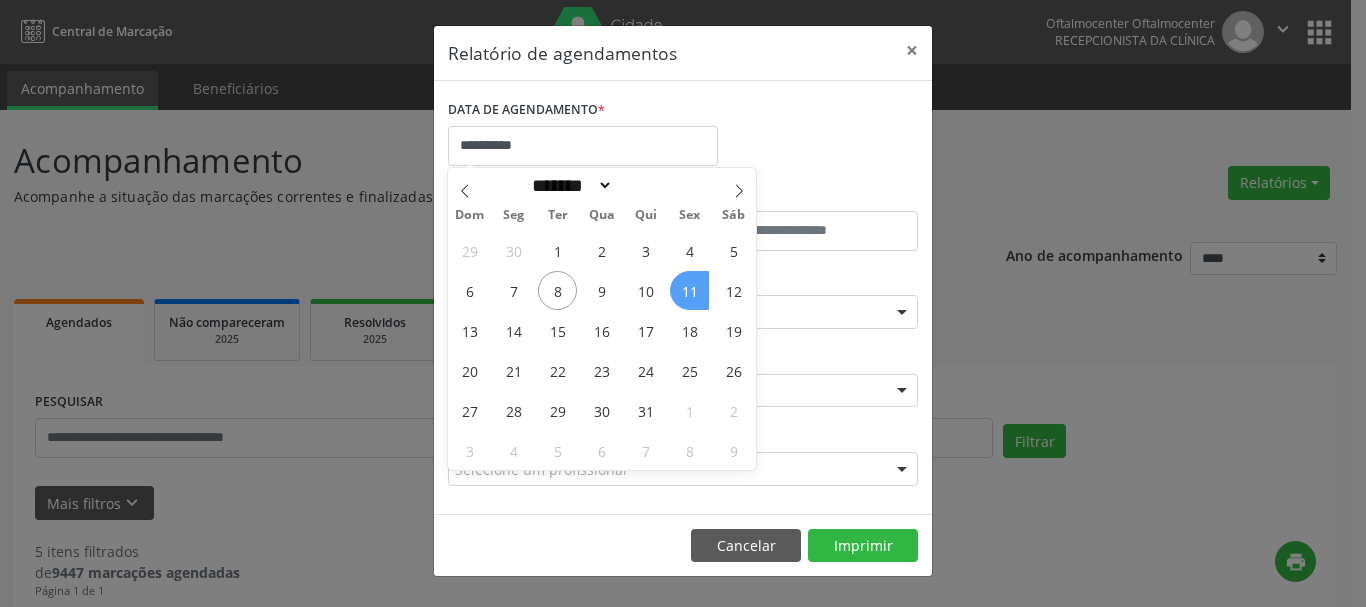 click on "11" at bounding box center (689, 290) 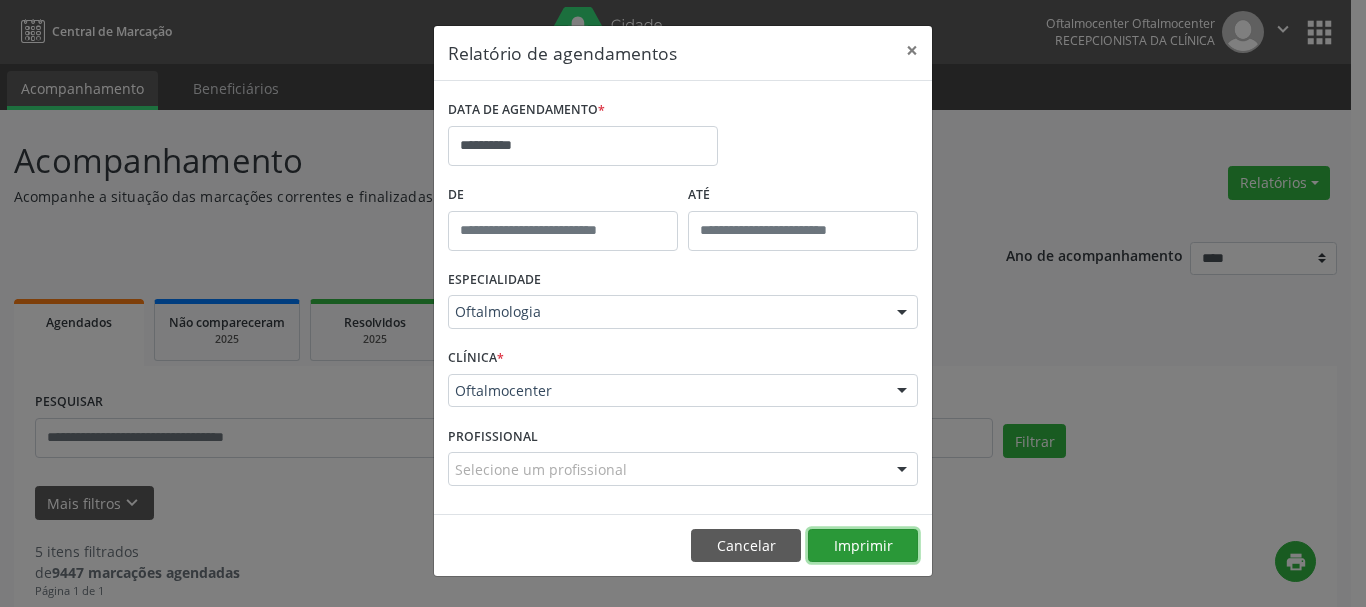 click on "Imprimir" at bounding box center [863, 546] 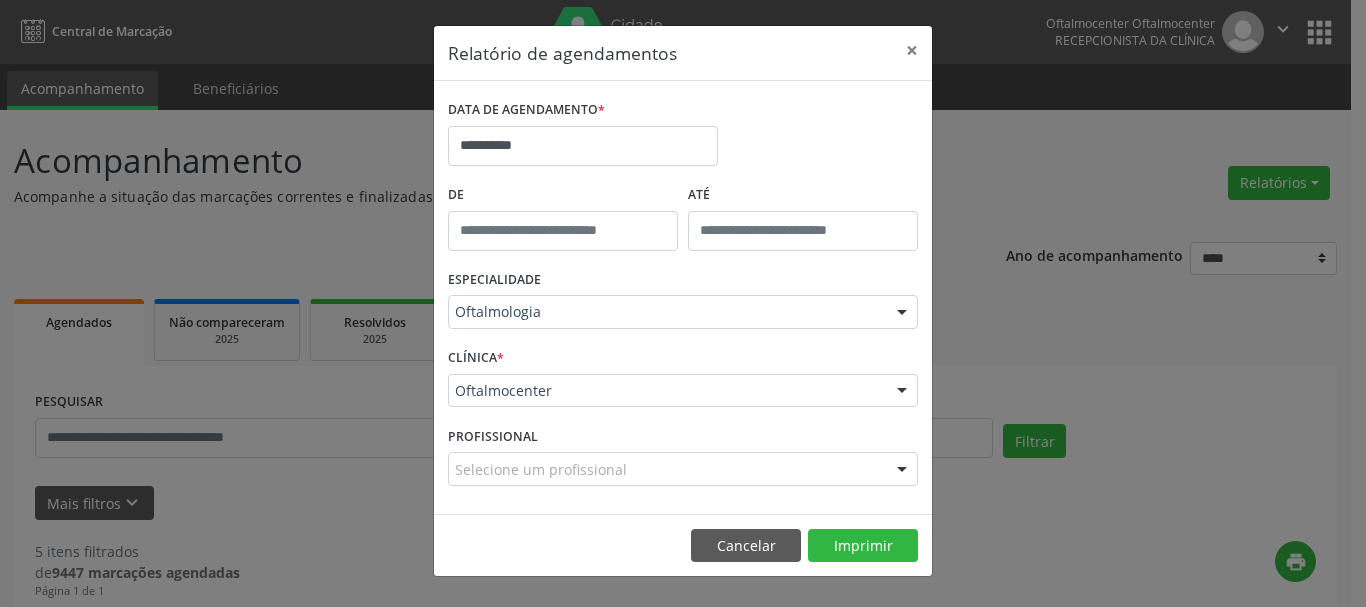 click on "**********" at bounding box center [583, 137] 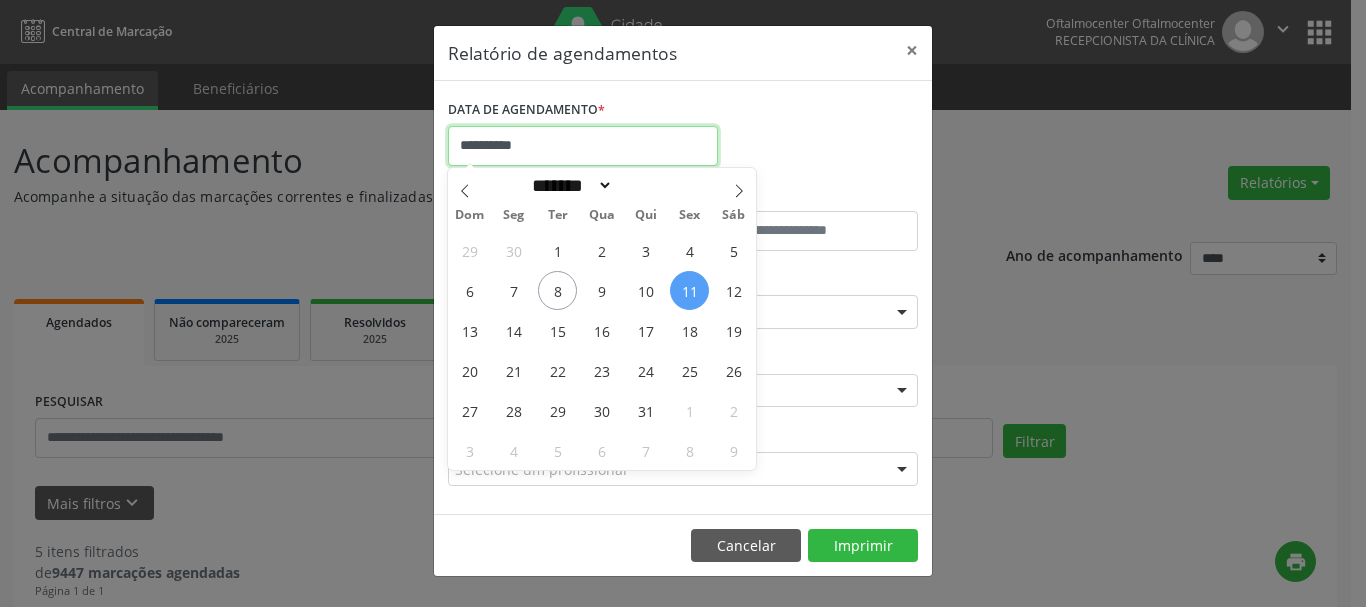 click on "**********" at bounding box center [583, 146] 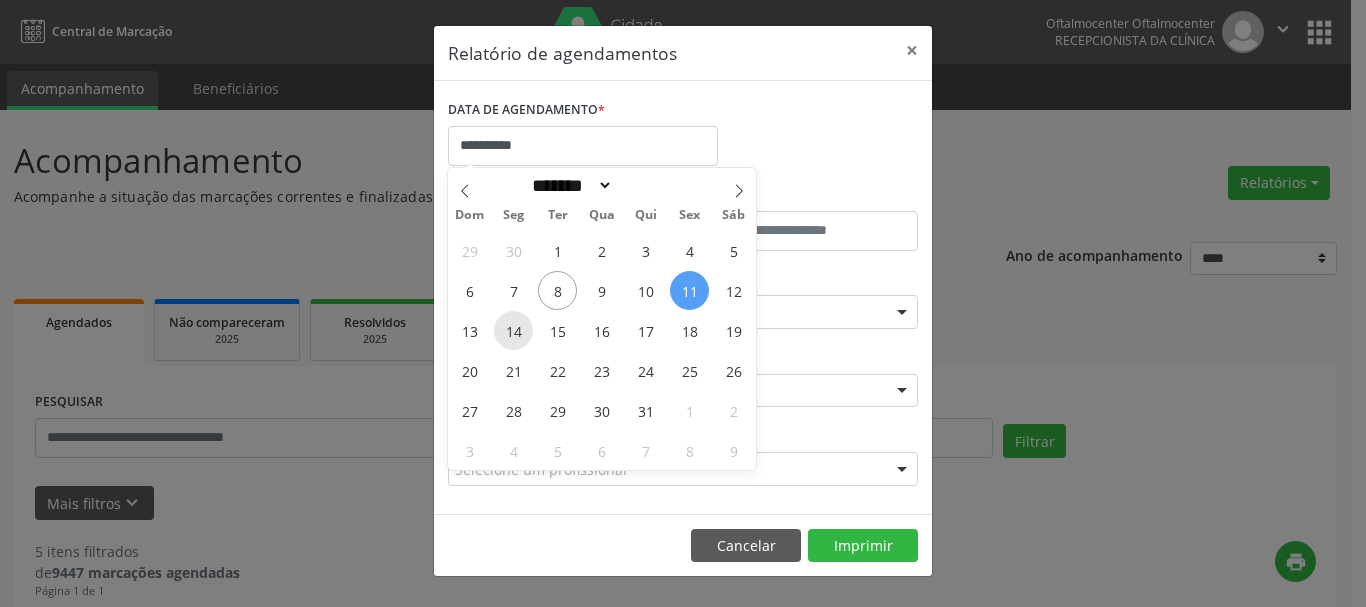 click on "14" at bounding box center [513, 330] 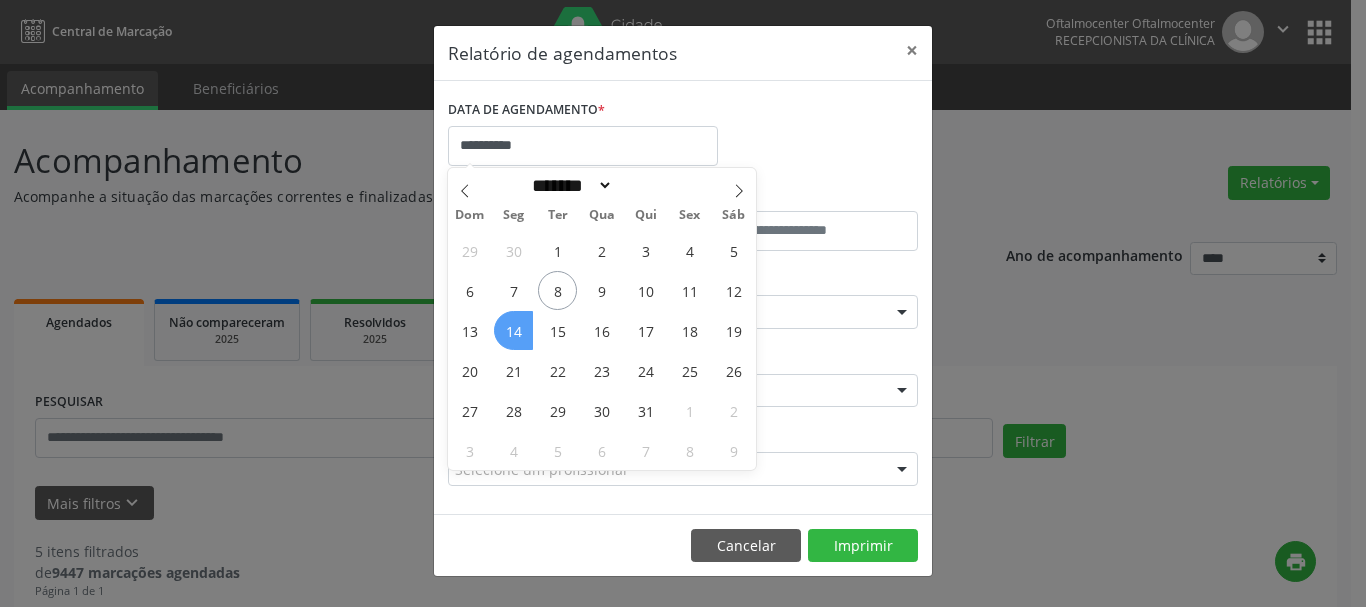 click on "14" at bounding box center (513, 330) 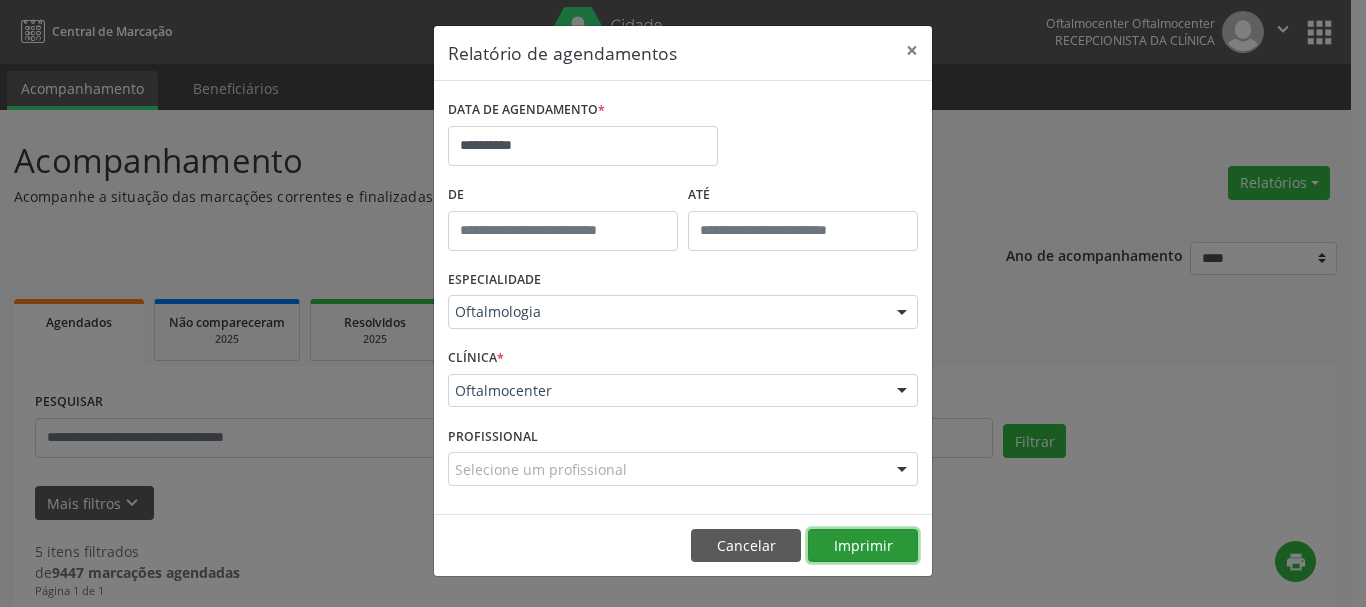 click on "Imprimir" at bounding box center (863, 546) 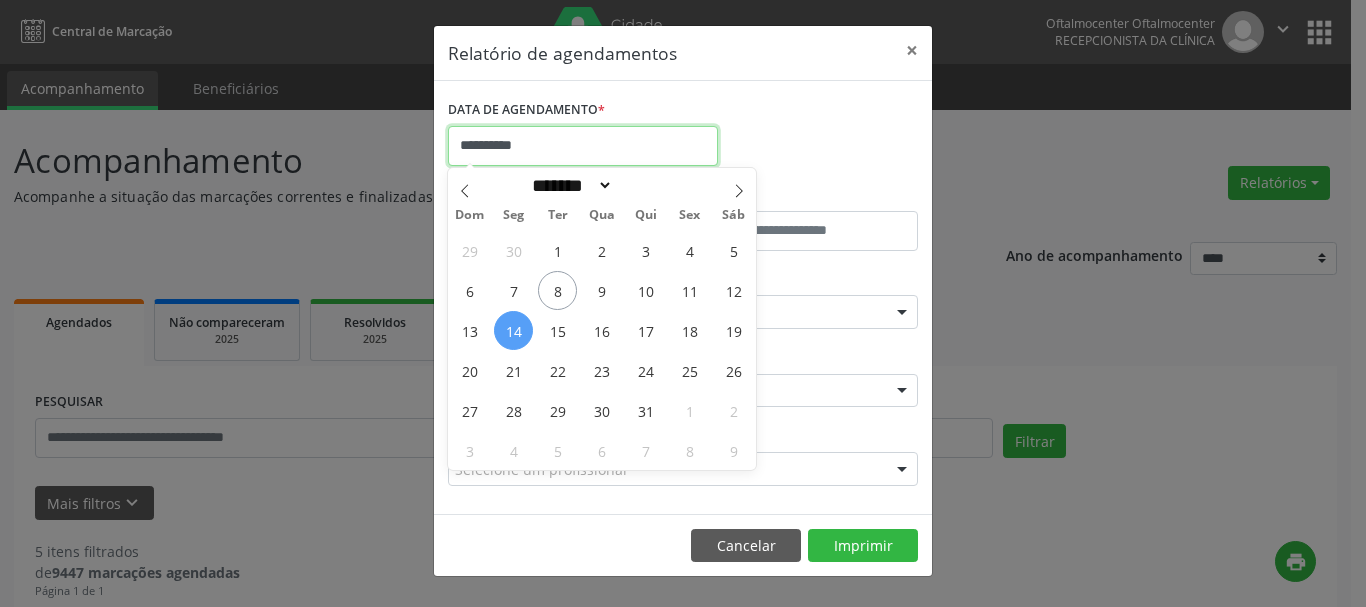 click on "**********" at bounding box center [583, 146] 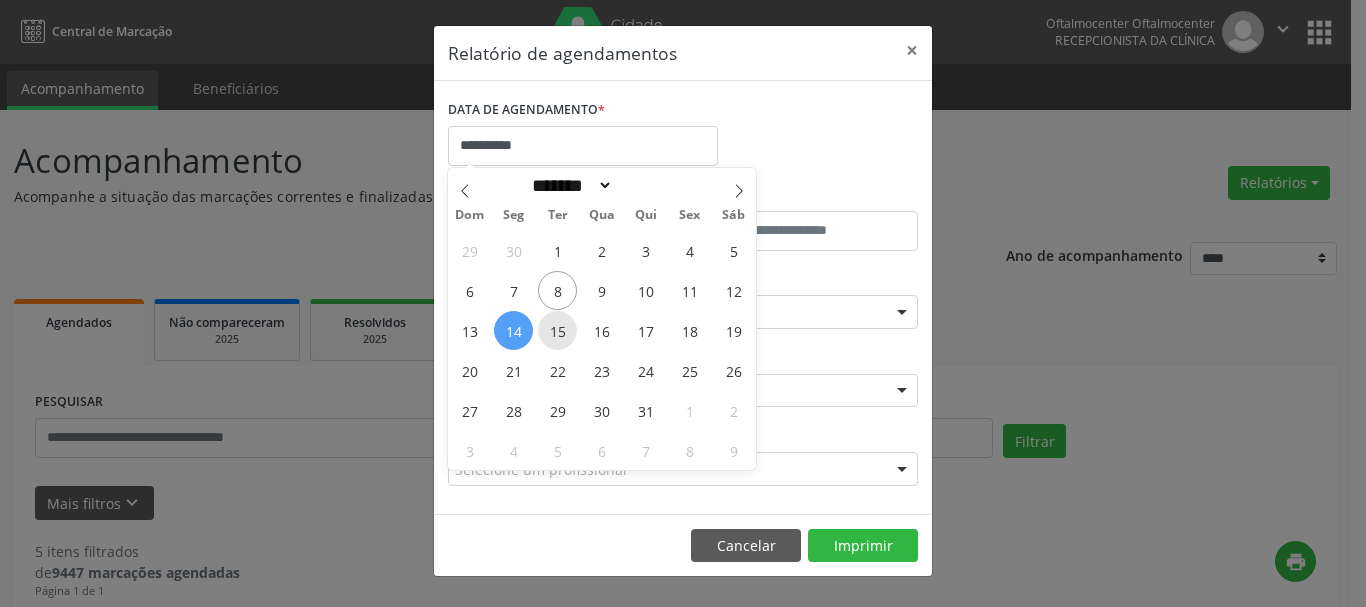 click on "15" at bounding box center (557, 330) 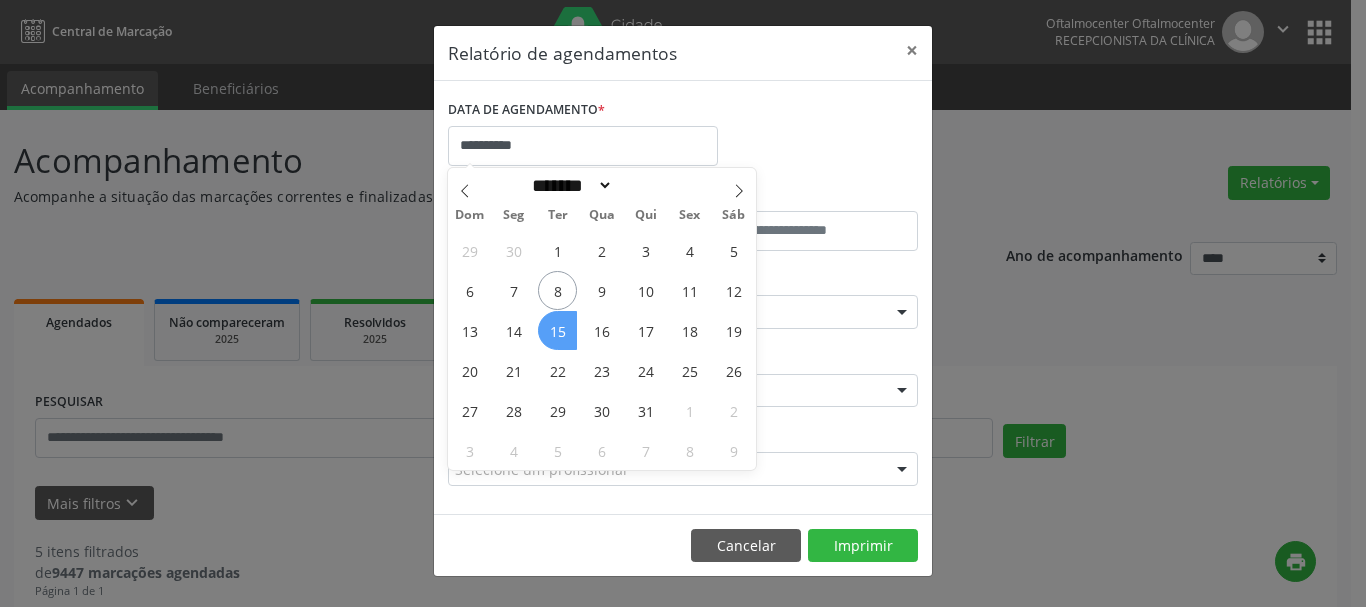 click on "15" at bounding box center (557, 330) 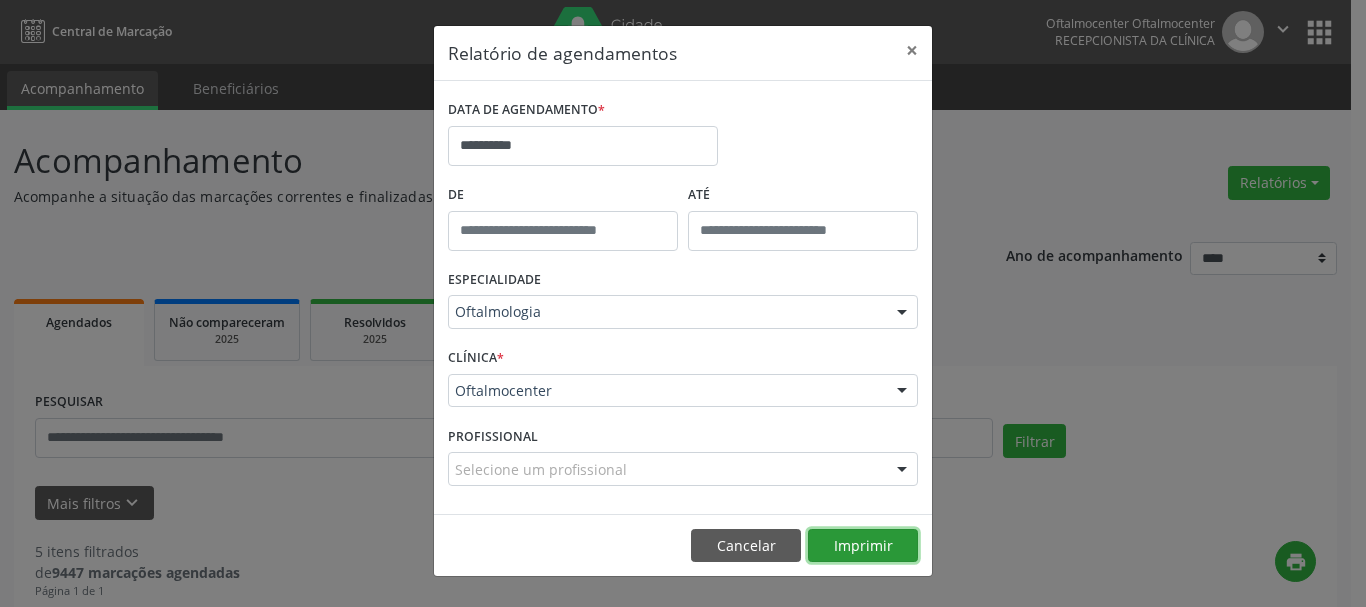click on "Imprimir" at bounding box center [863, 546] 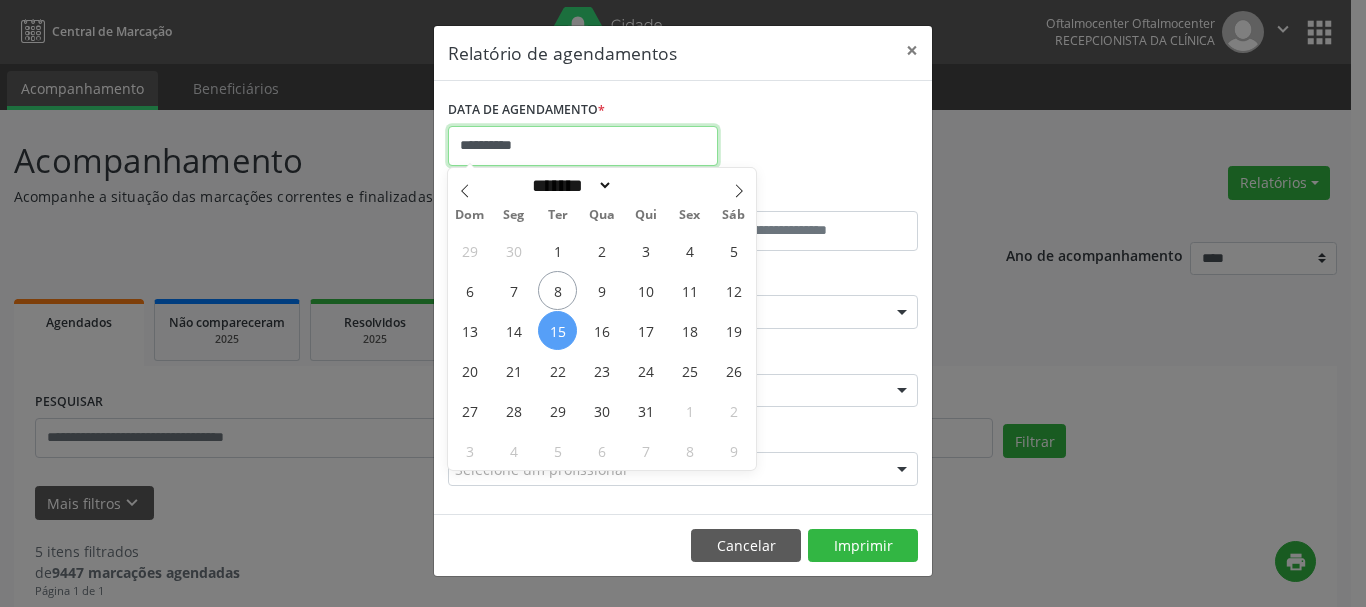 click on "**********" at bounding box center [583, 146] 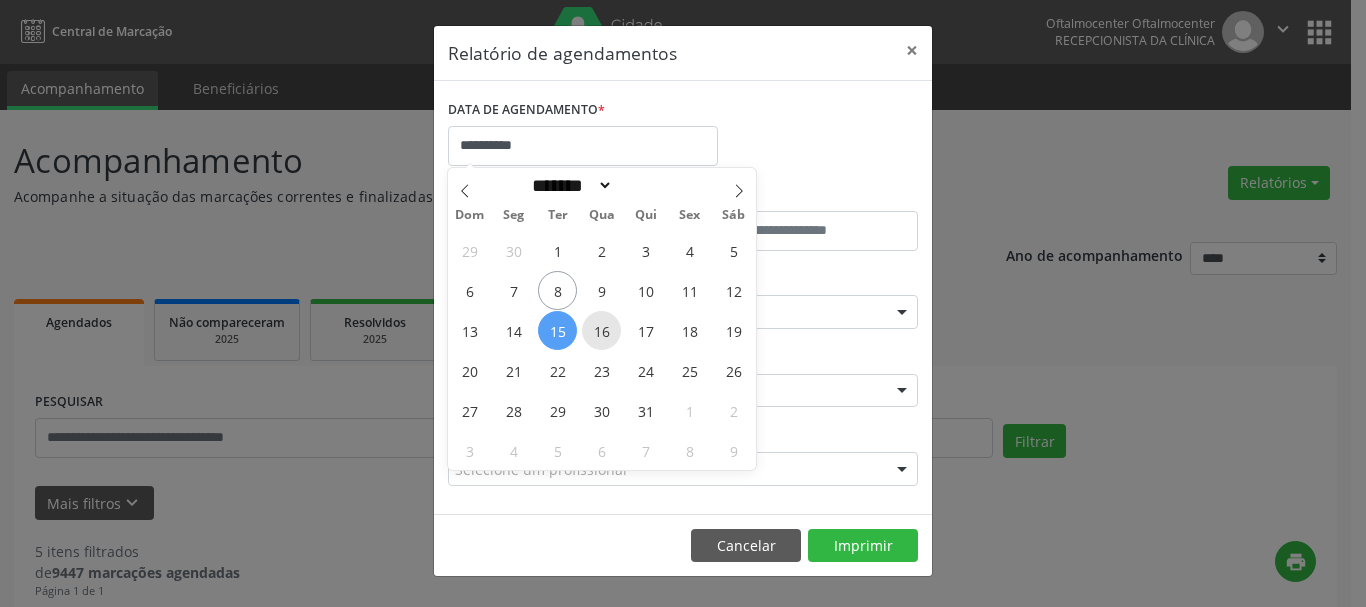 click on "16" at bounding box center (601, 330) 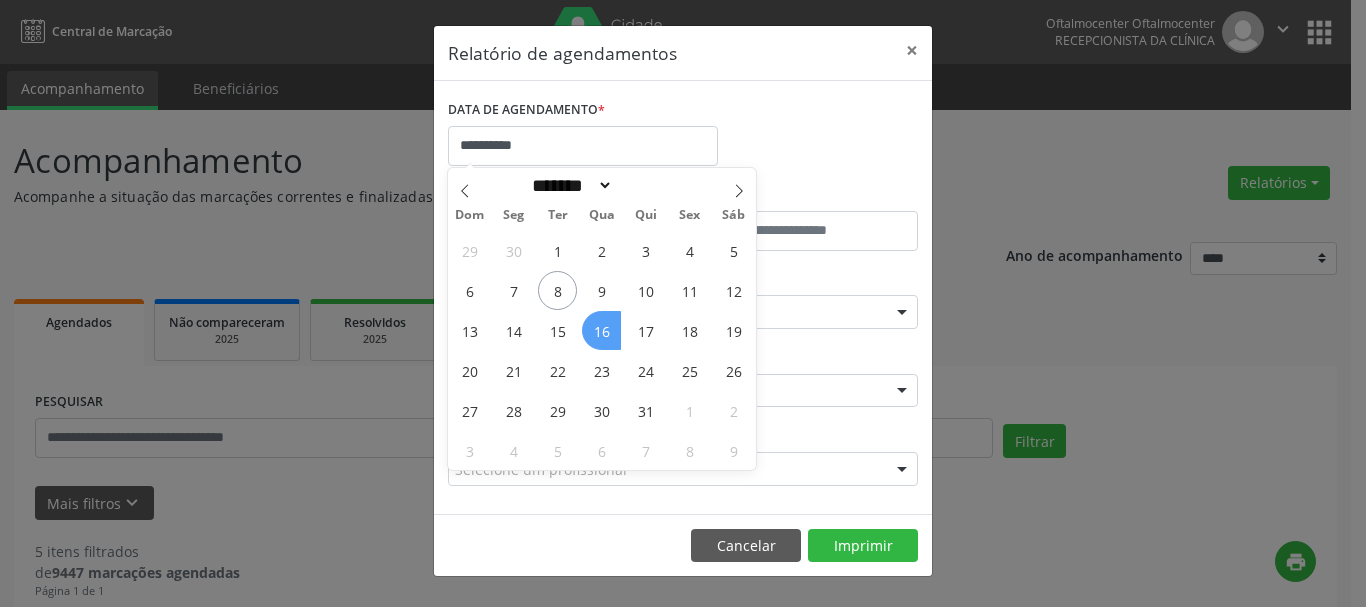 click on "16" at bounding box center (601, 330) 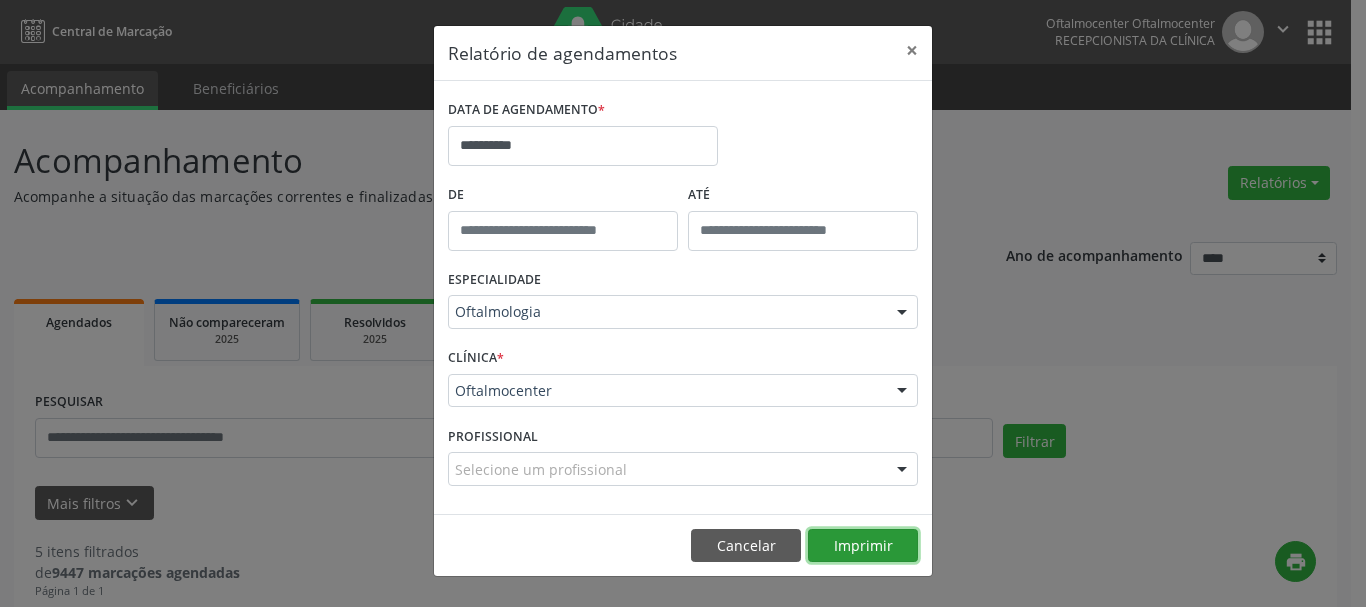 click on "Imprimir" at bounding box center (863, 546) 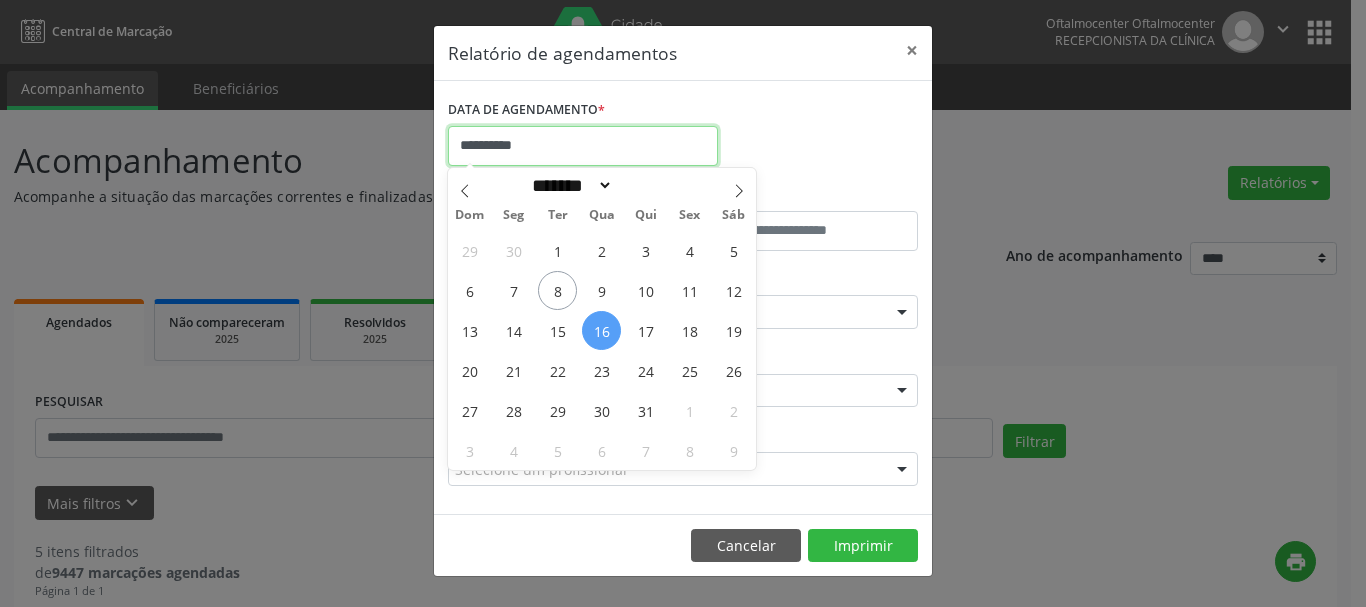 click on "**********" at bounding box center (583, 146) 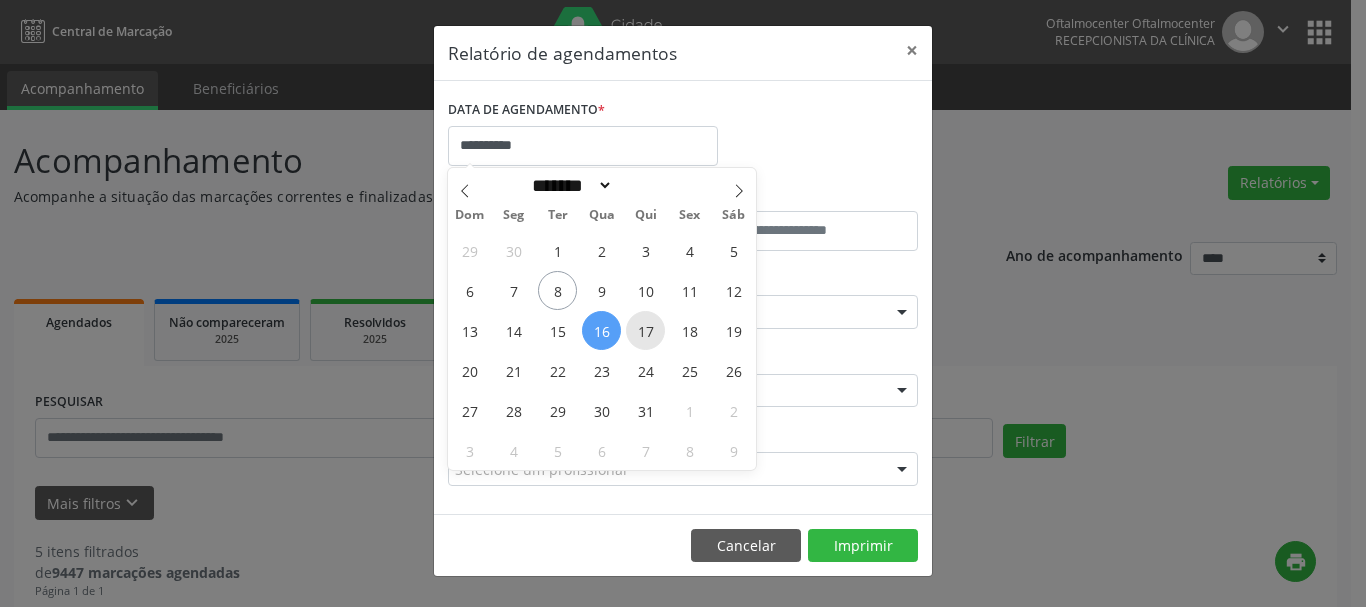click on "17" at bounding box center [645, 330] 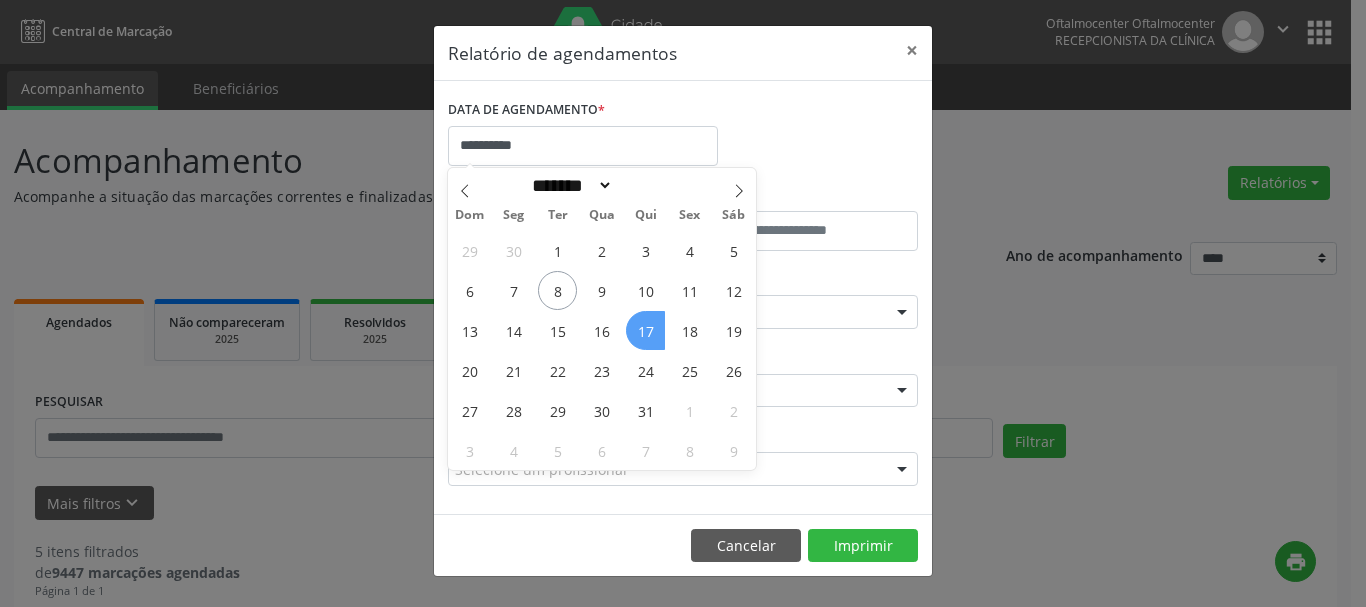 click on "17" at bounding box center (645, 330) 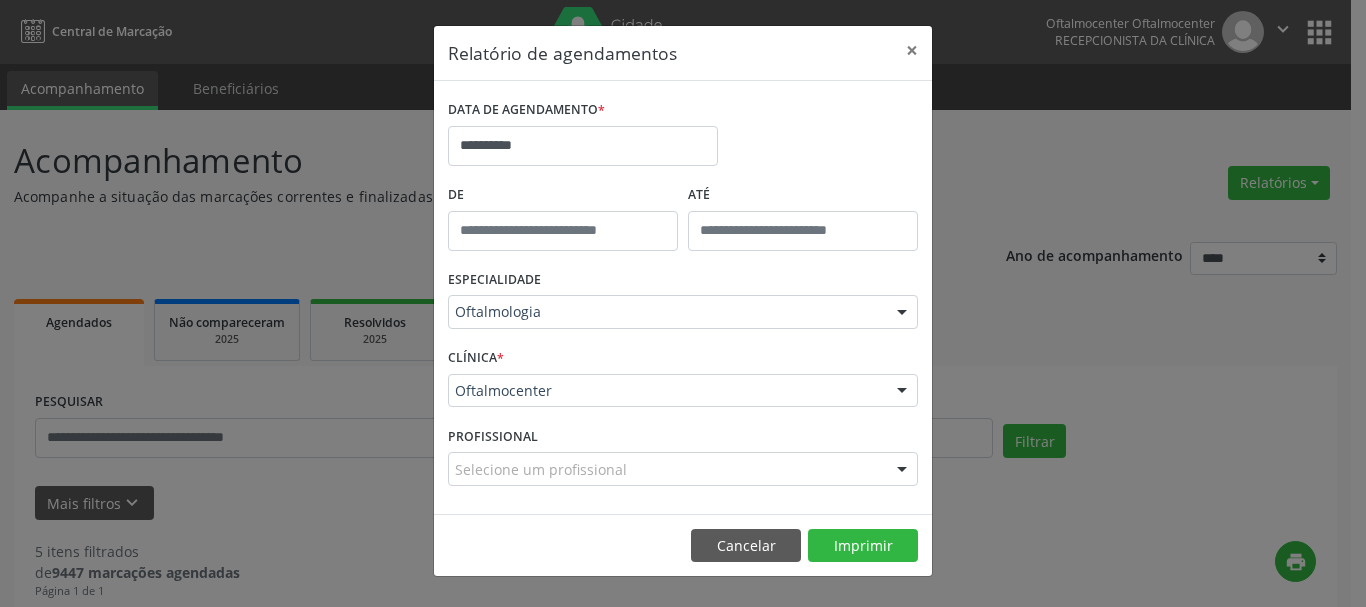 click on "ESPECIALIDADE
Oftalmologia         Todas as especialidades   Alergologia   Angiologia   Arritmologia   Cardiologia   Cirurgia Abdominal   Cirurgia Bariatrica   Cirurgia Cabeça e Pescoço   Cirurgia Cardiaca   Cirurgia Geral   Cirurgia Ginecologica   Cirurgia Mastologia Oncologica   Cirurgia Pediatrica   Cirurgia Plastica   Cirurgia Toracica   Cirurgia geral oncológica   Cirurgia geral oncológica   Cirurgião Dermatológico   Clinica Geral   Clinica Medica   Consulta de Enfermagem - Hiperdia   Consulta de Enfermagem - Preventivo   Consulta de Enfermagem - Pré-[DATE]   Consulta de Enfermagem - Puericultura   Dermatologia   Endocinologia   Endocrino [MEDICAL_DATA]   Endocrinologia   Fisioterapia   Fisioterapia Cirurgica   Fonoaudiologia   Gastro/Hepato   Gastroenterologia   Gastropediatria   Geriatria   Ginecologia   Gnecologia   Hebiatra   Hematologia   Hepatologia   Inf.Inf - Infectologista   Infectologia Pediátrica   Mastologia   Mastologia Oncologica   Medicina Psicossomatica" at bounding box center (683, 304) 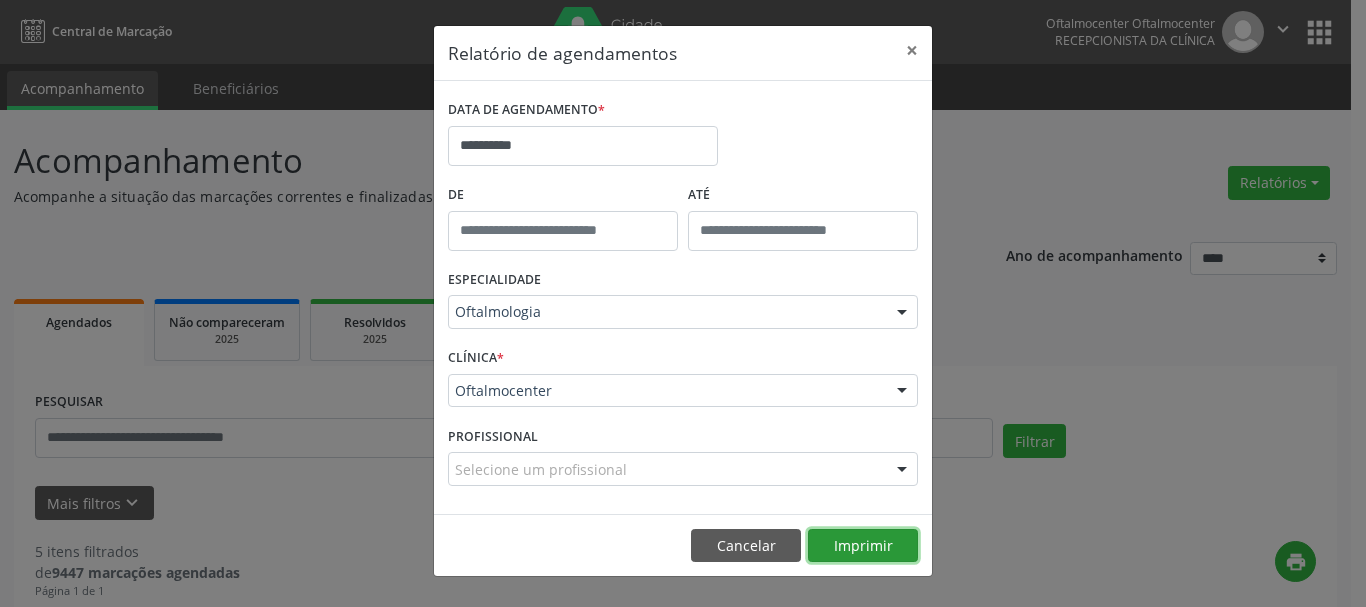 click on "Imprimir" at bounding box center (863, 546) 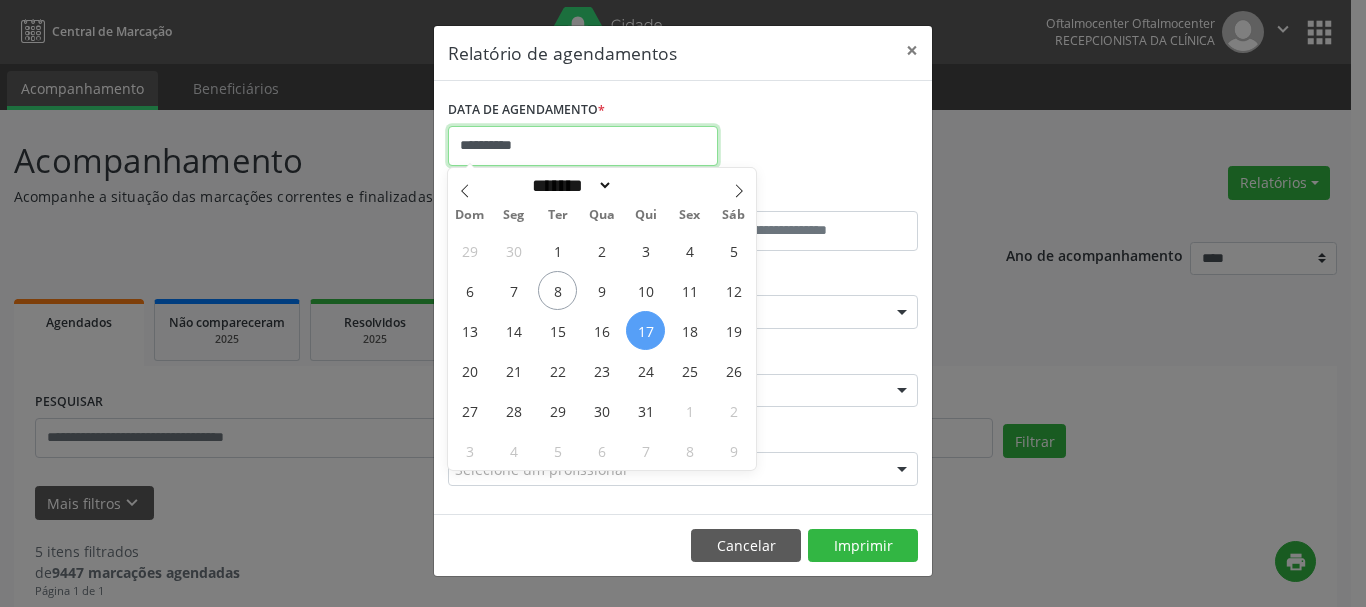 click on "**********" at bounding box center (583, 146) 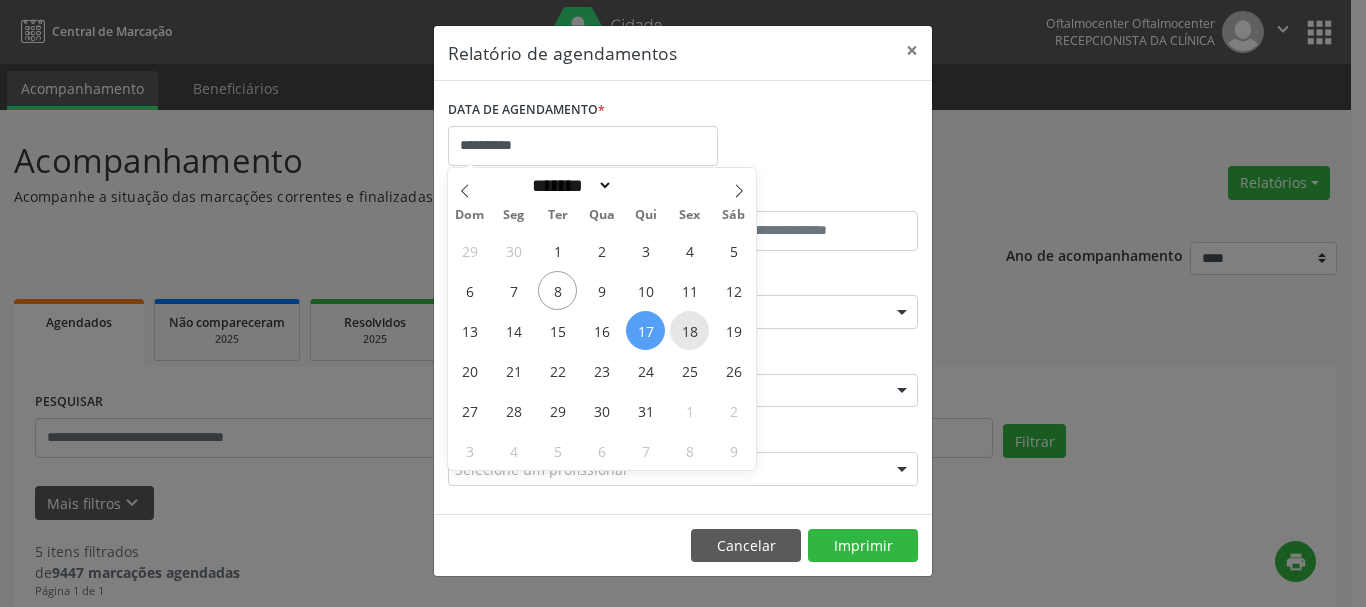 click on "18" at bounding box center (689, 330) 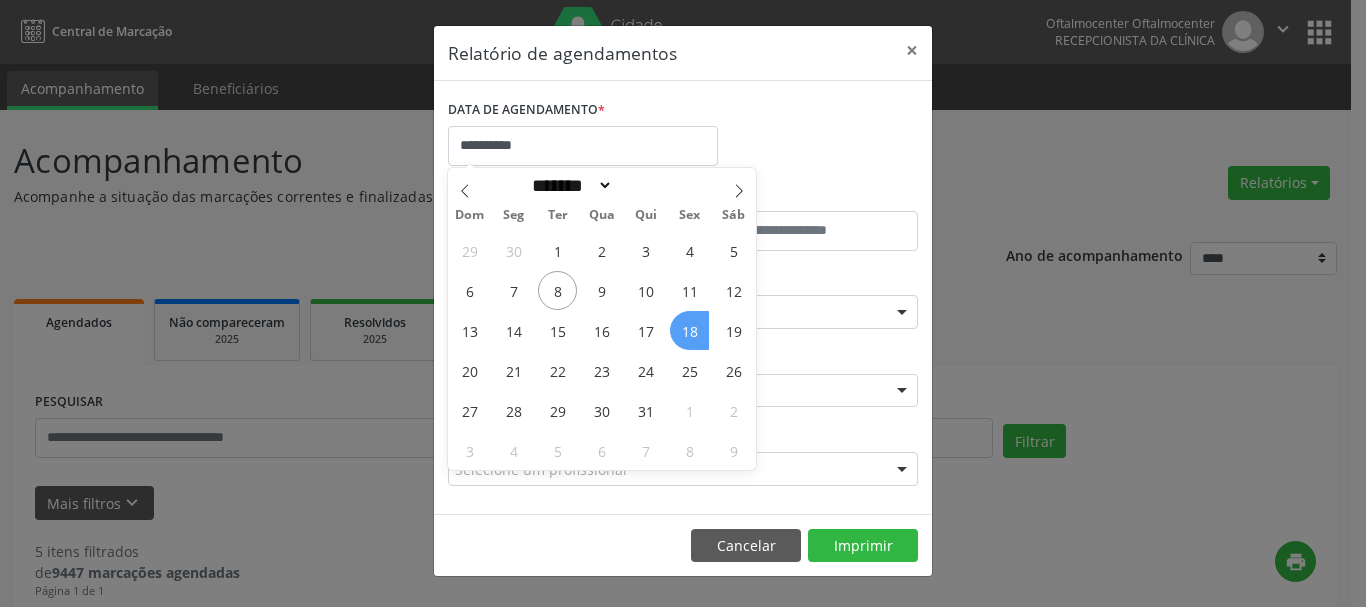 click on "18" at bounding box center (689, 330) 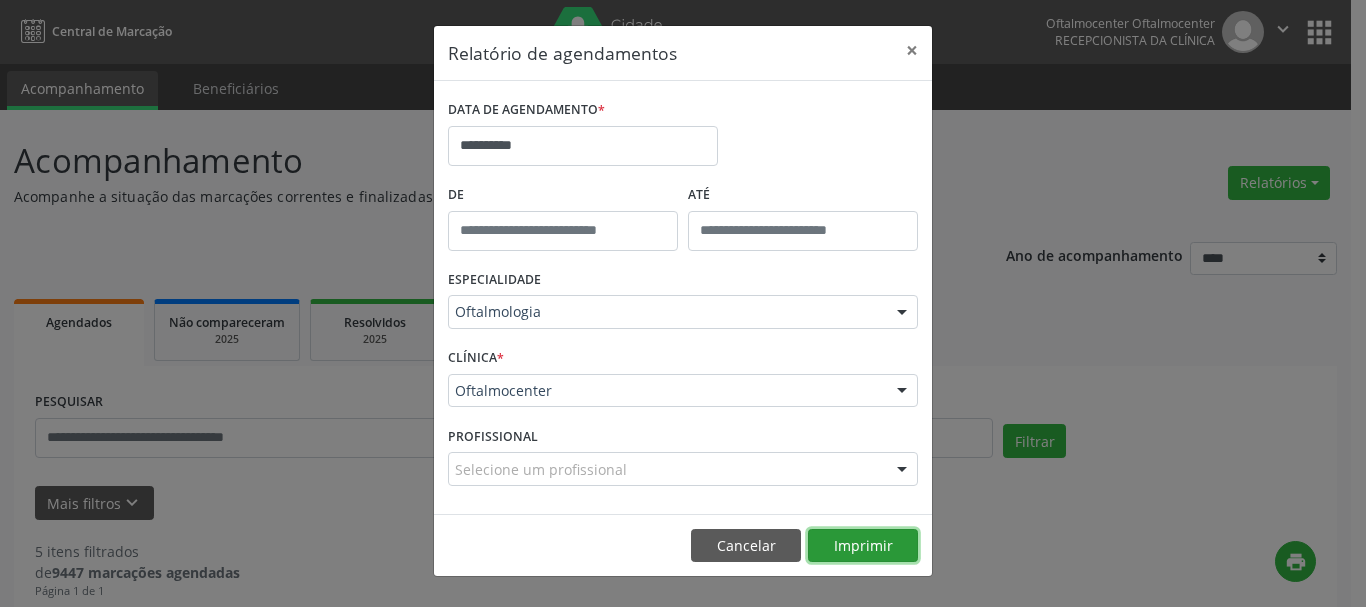click on "Imprimir" at bounding box center (863, 546) 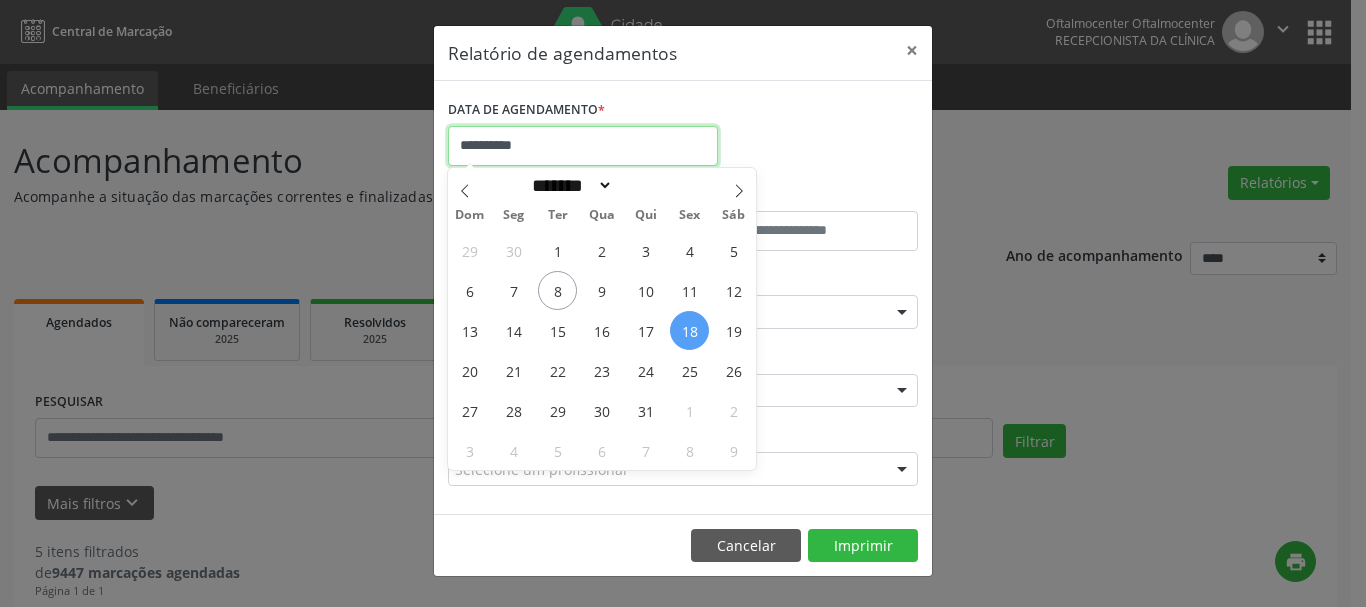 click on "**********" at bounding box center [583, 146] 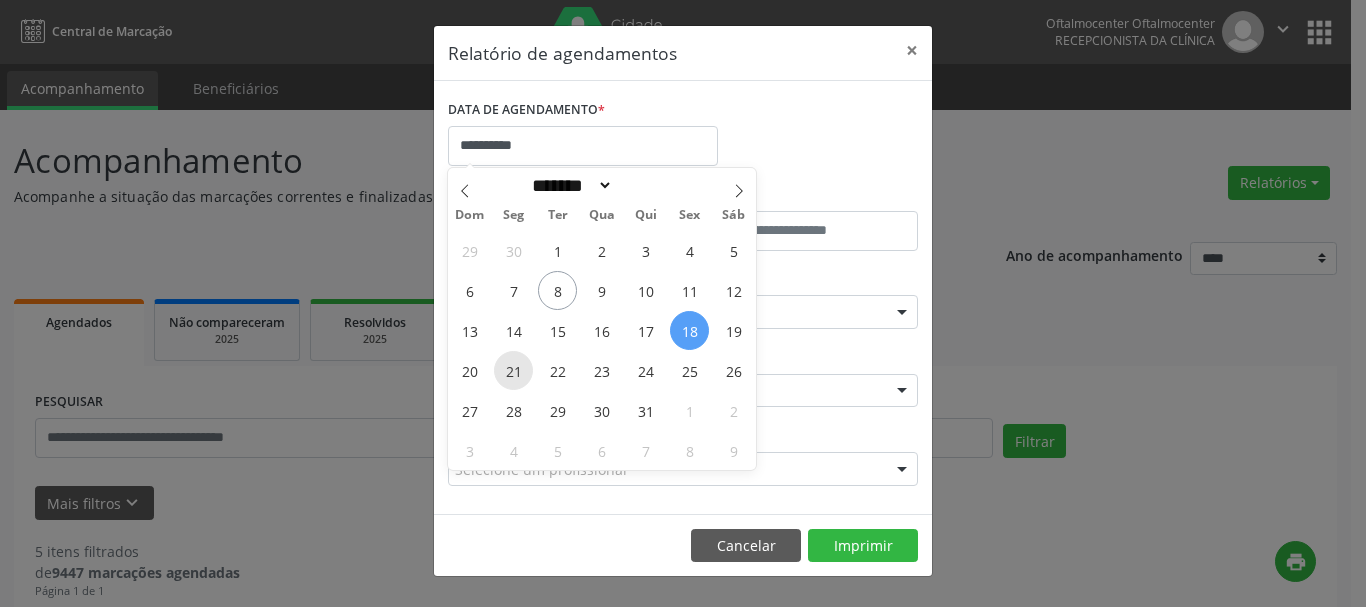 click on "21" at bounding box center [513, 370] 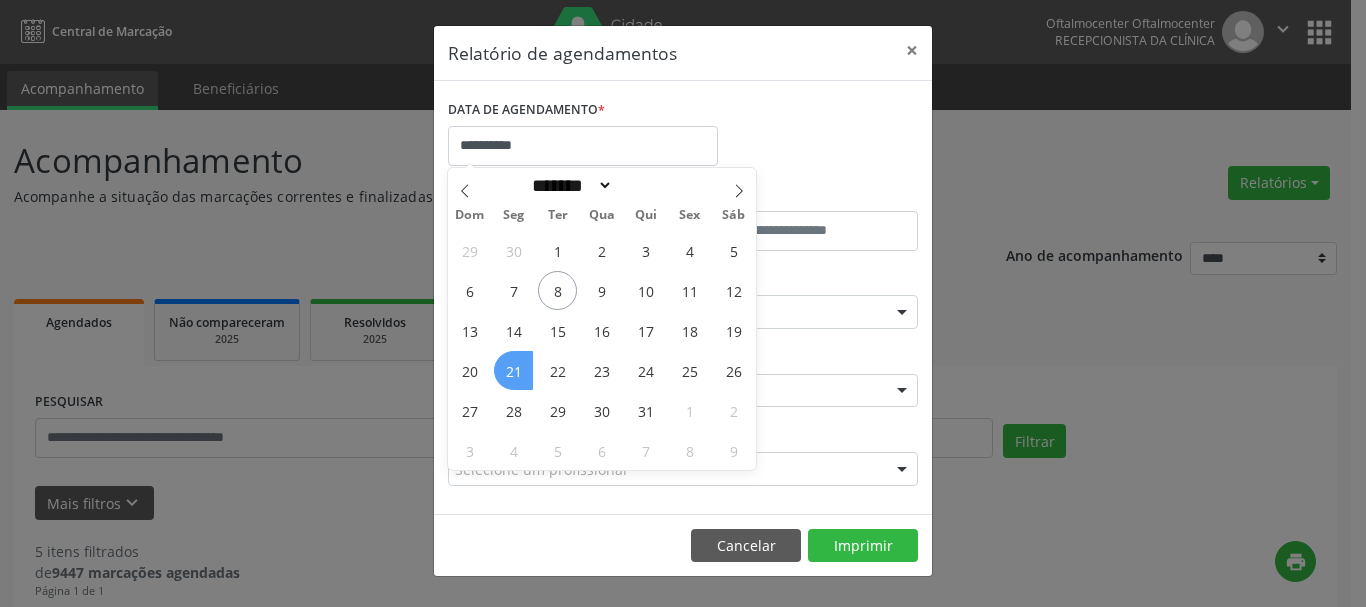 click on "21" at bounding box center (513, 370) 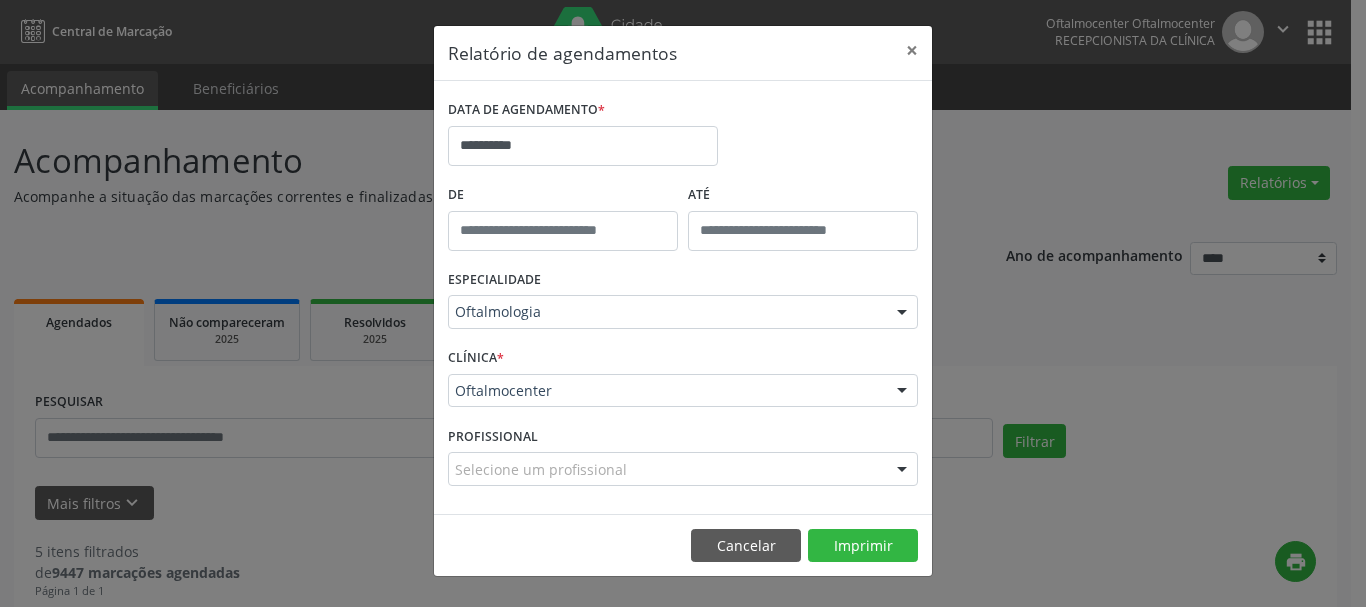 click on "Cancelar Imprimir" at bounding box center (683, 545) 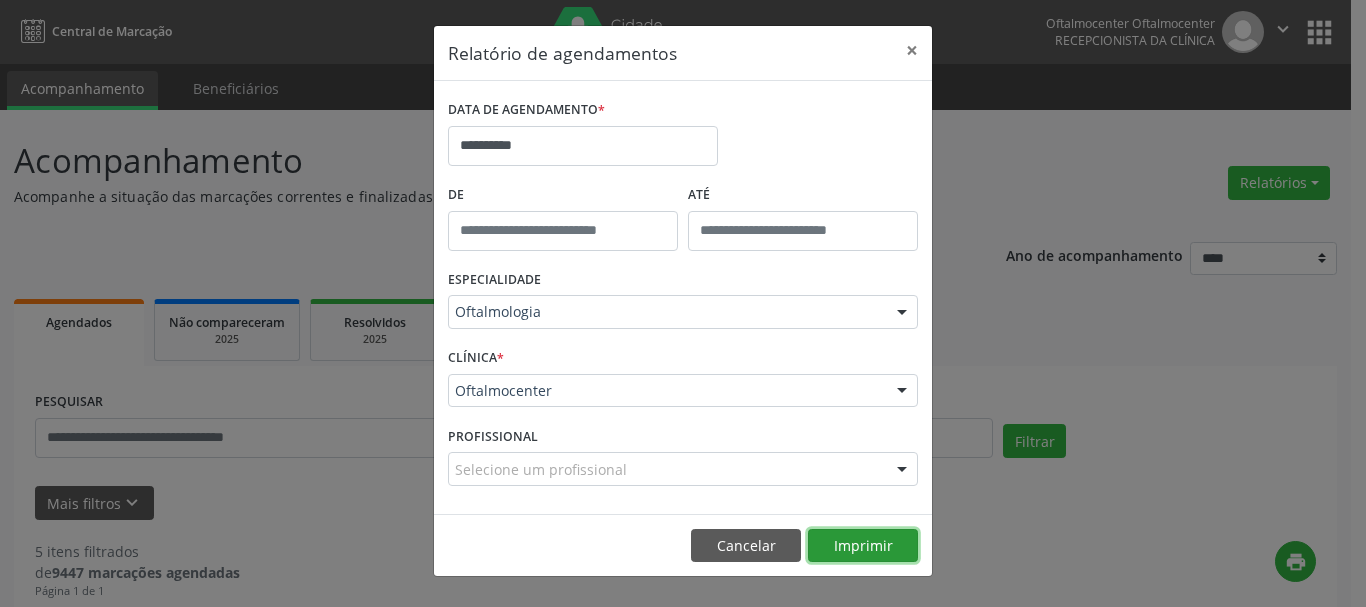 click on "Imprimir" at bounding box center [863, 546] 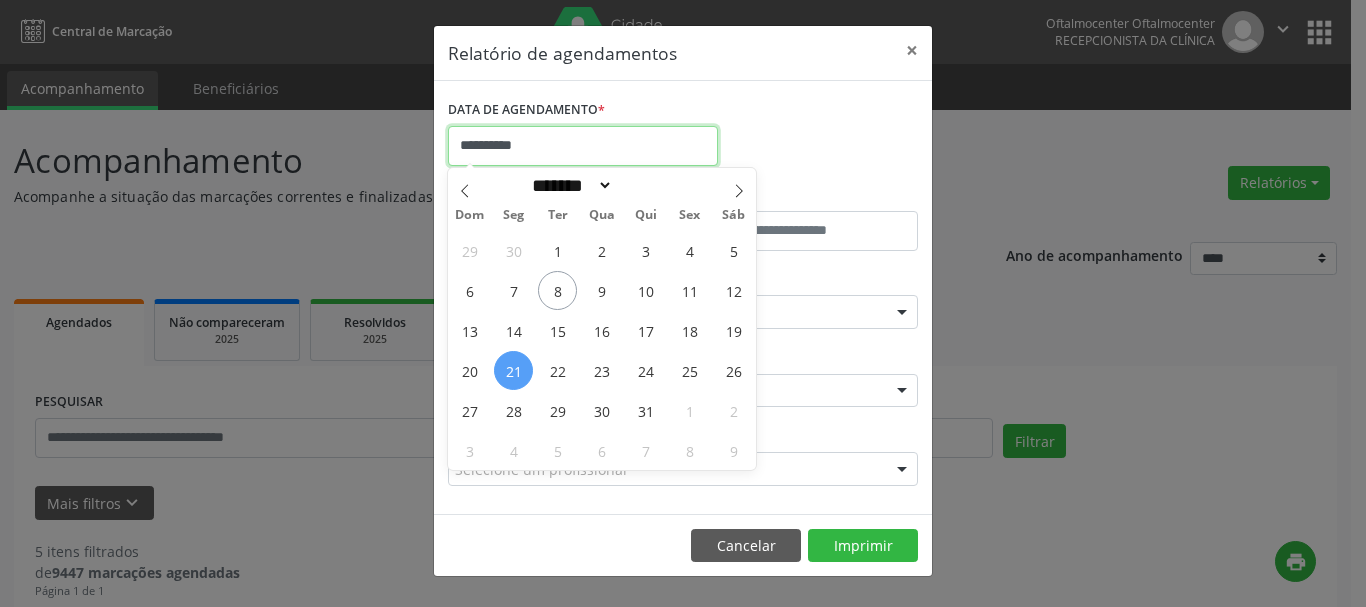click on "**********" at bounding box center (583, 146) 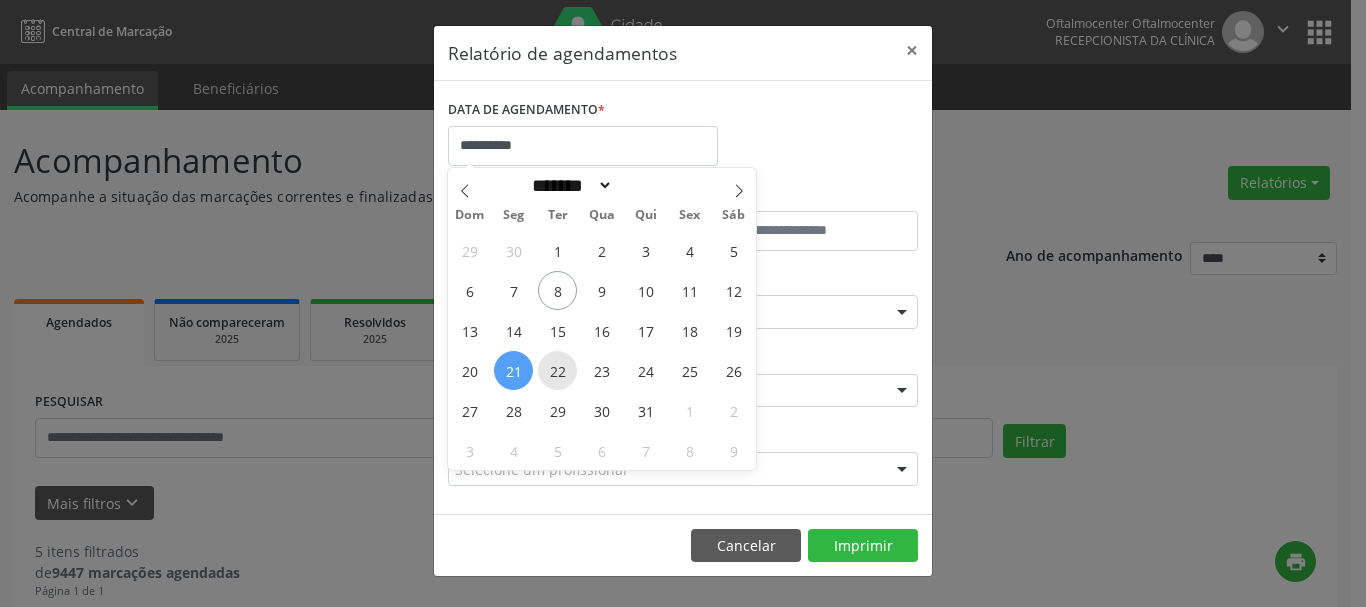 click on "22" at bounding box center (557, 370) 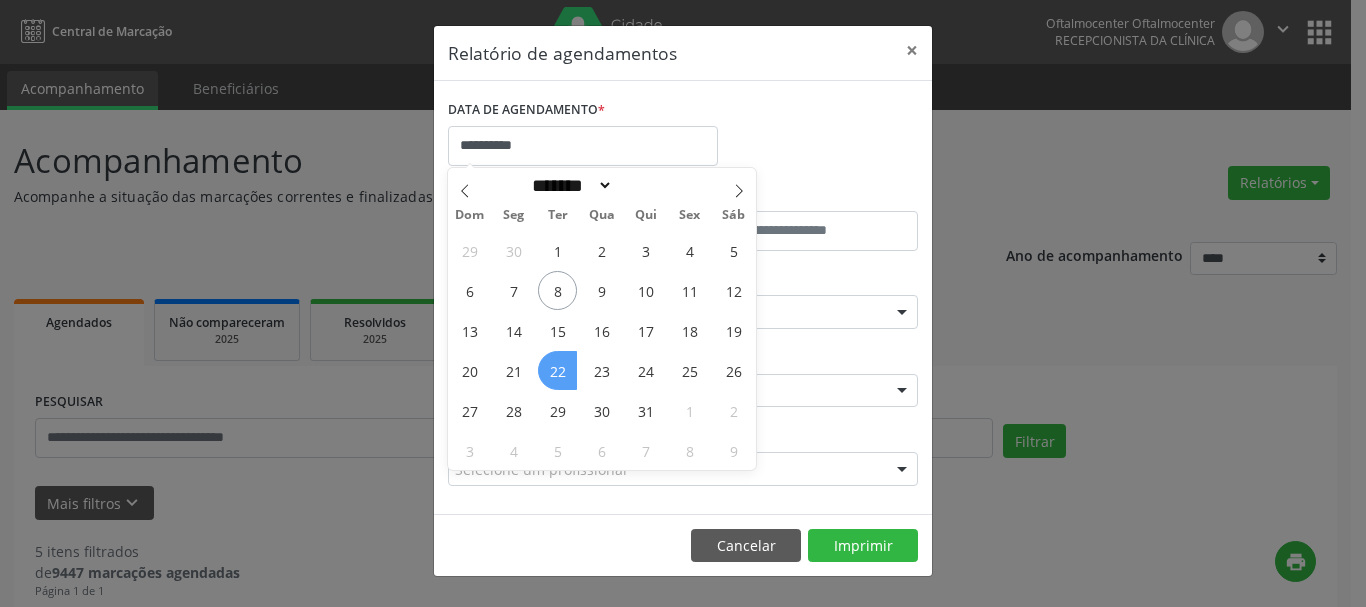 click on "22" at bounding box center (557, 370) 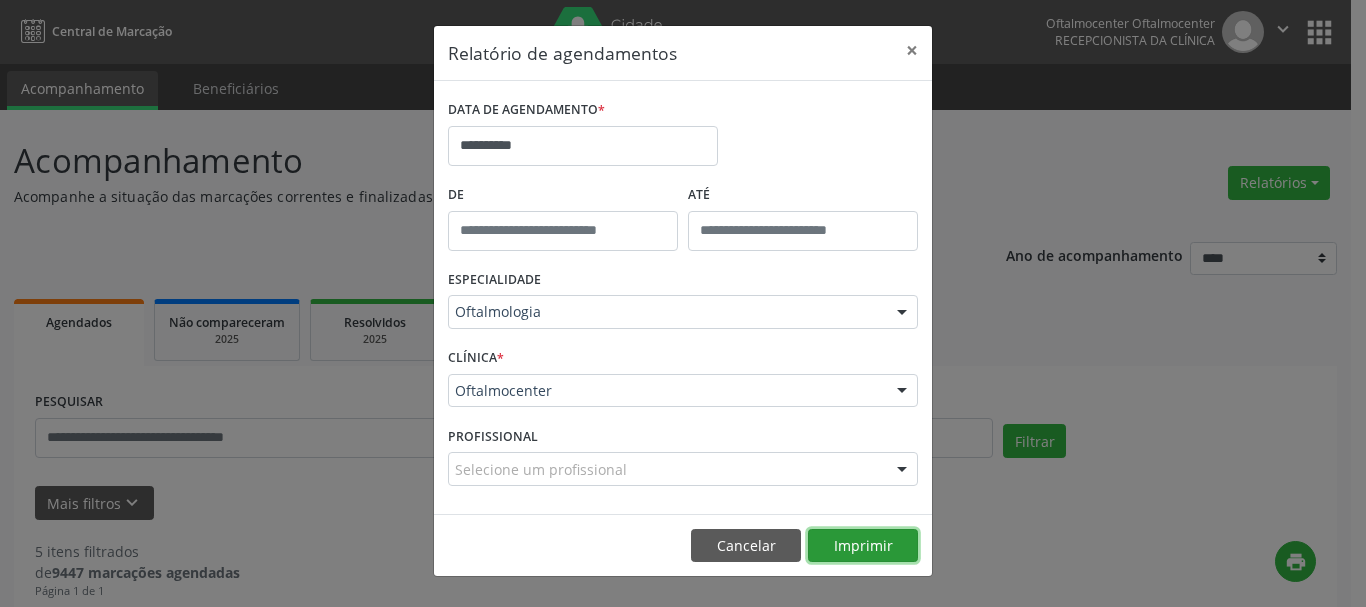 click on "Imprimir" at bounding box center (863, 546) 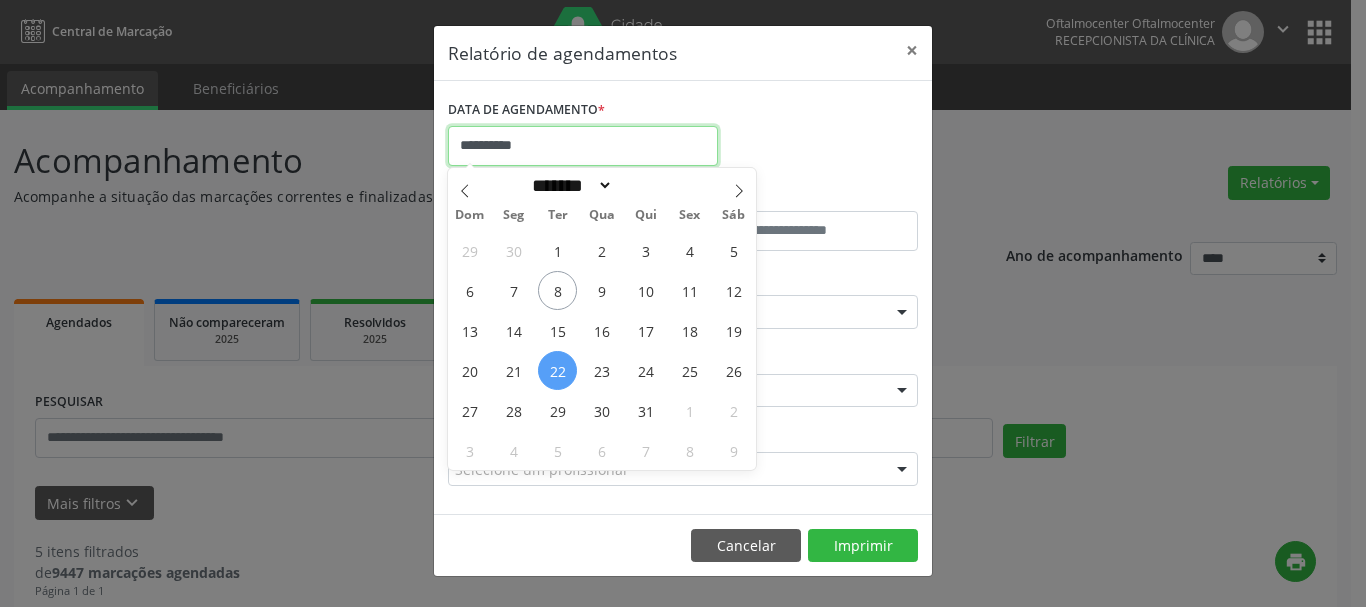 click on "**********" at bounding box center (583, 146) 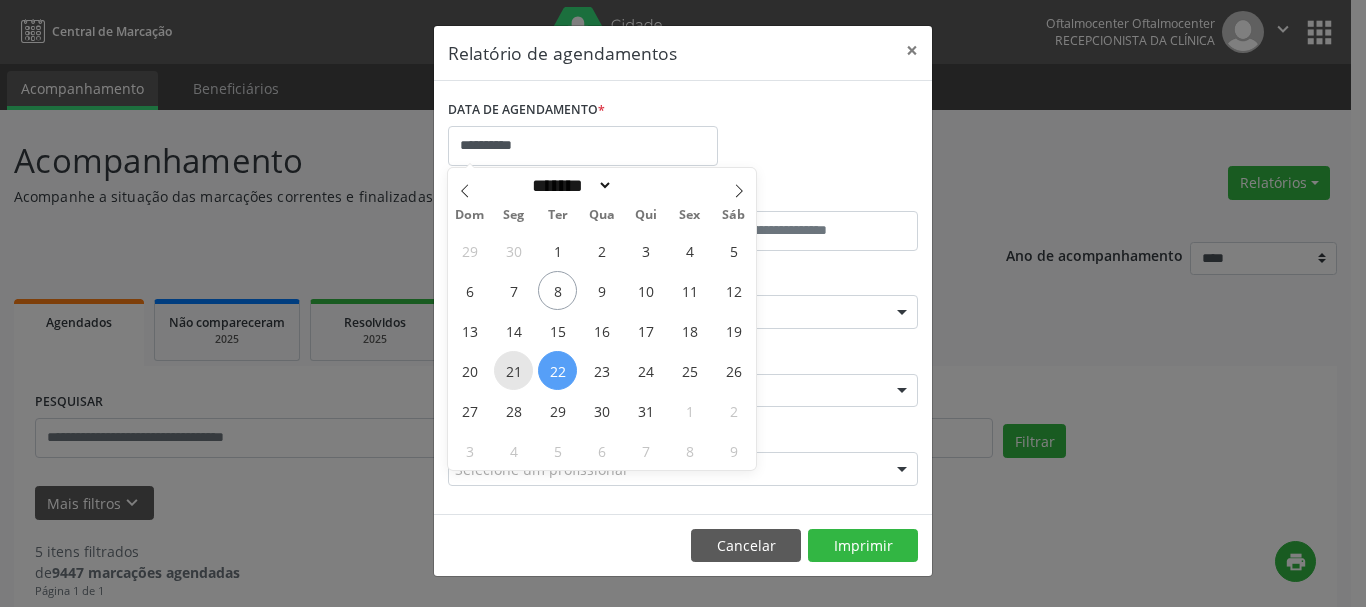 click on "21" at bounding box center (513, 370) 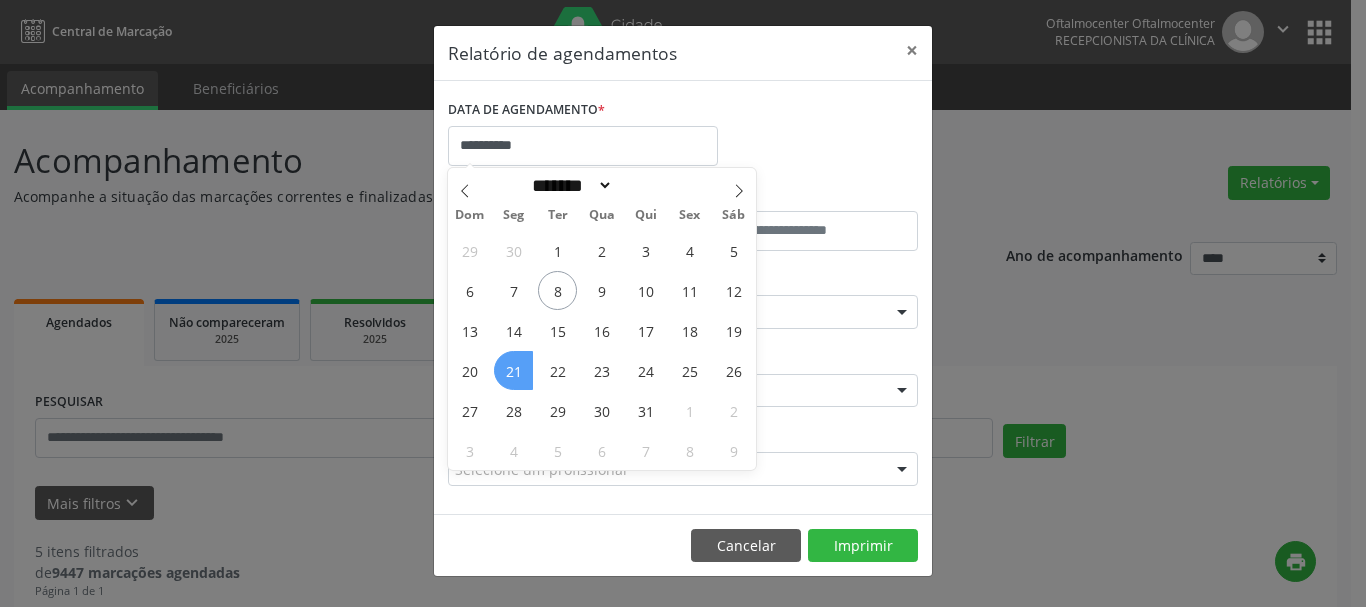 click on "21" at bounding box center (513, 370) 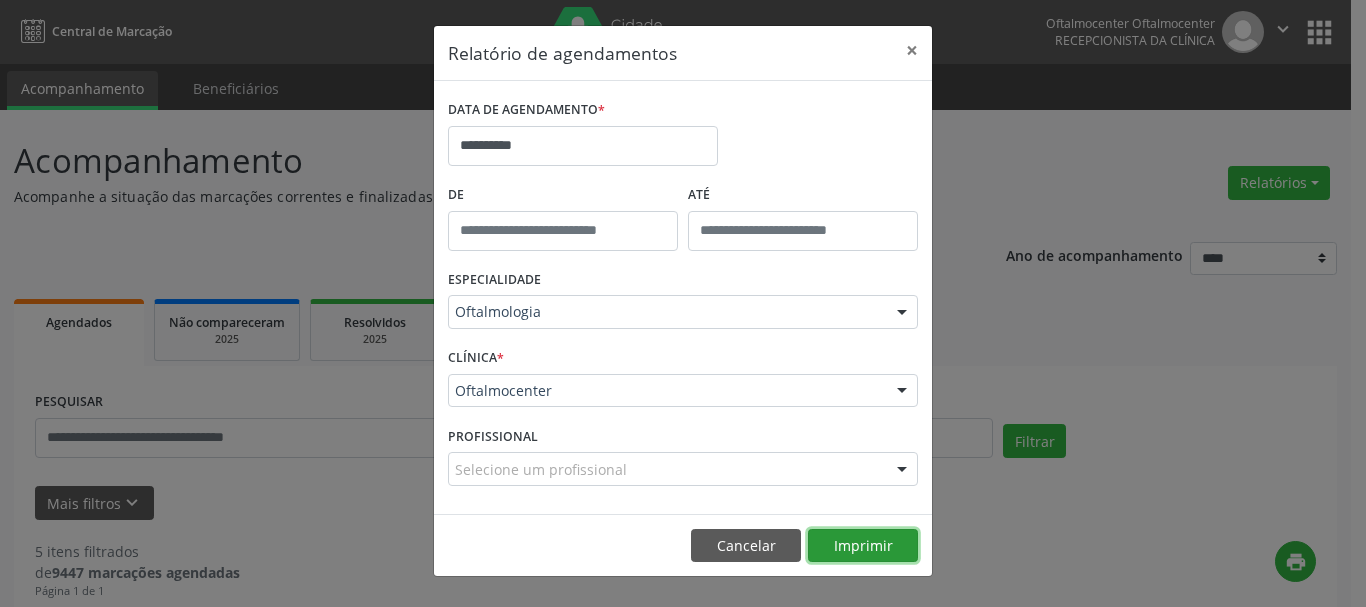 click on "Imprimir" at bounding box center (863, 546) 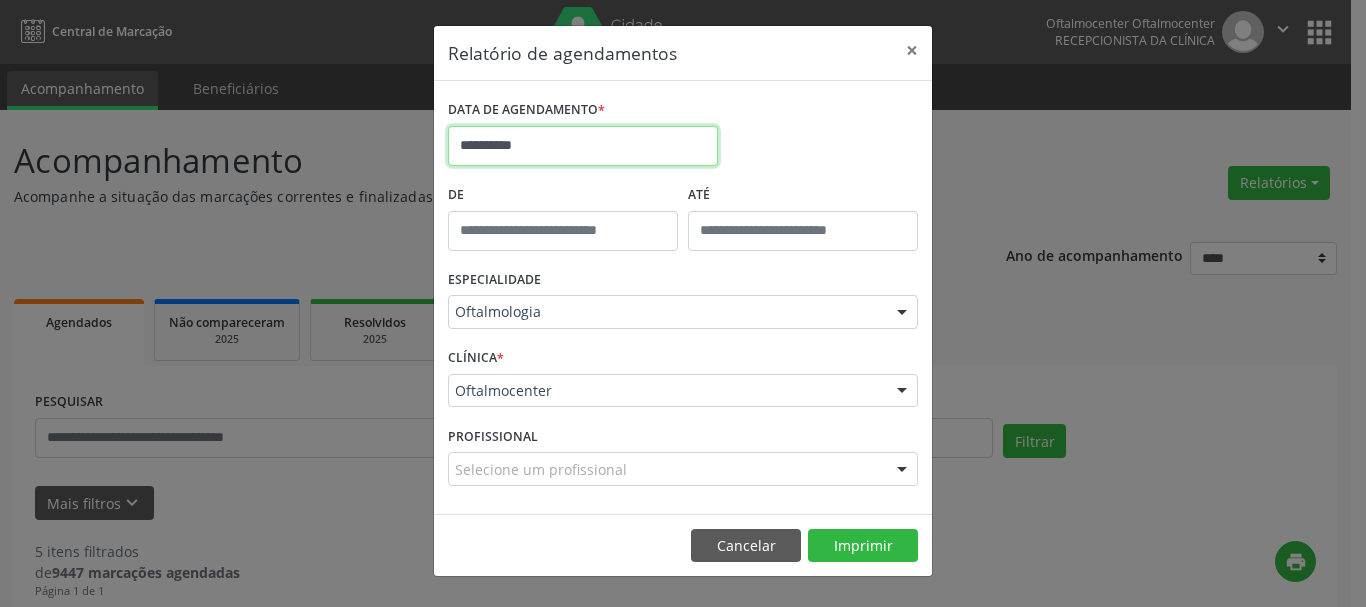 click on "**********" at bounding box center [583, 146] 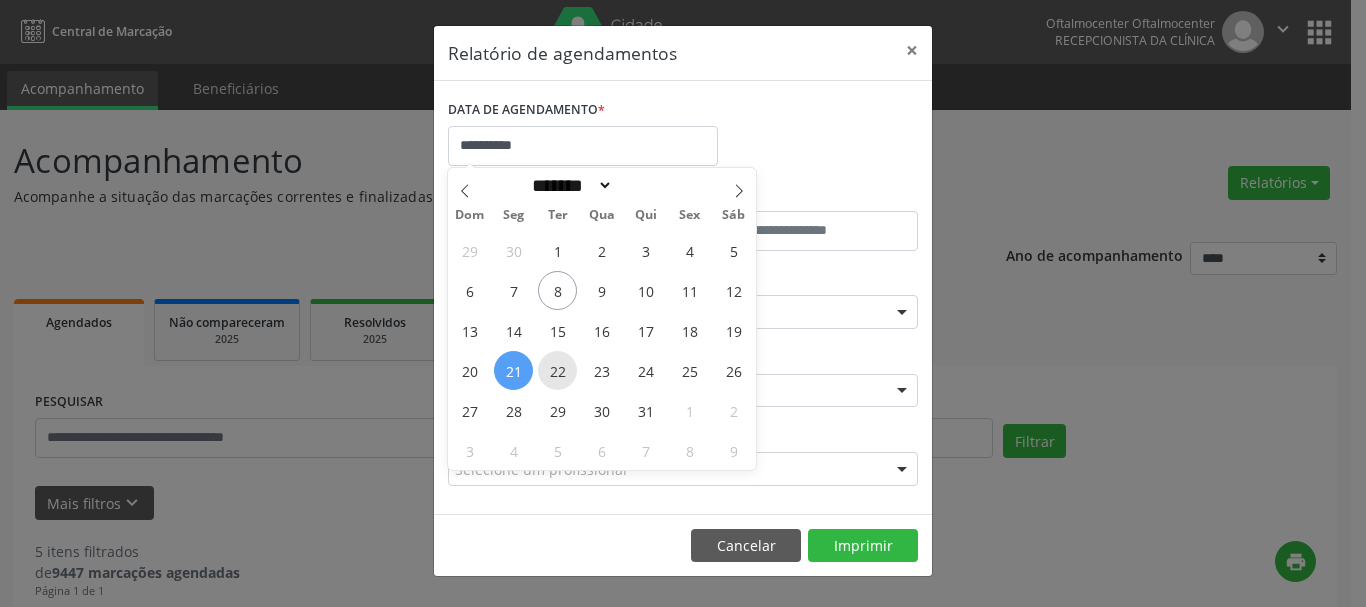 click on "22" at bounding box center (557, 370) 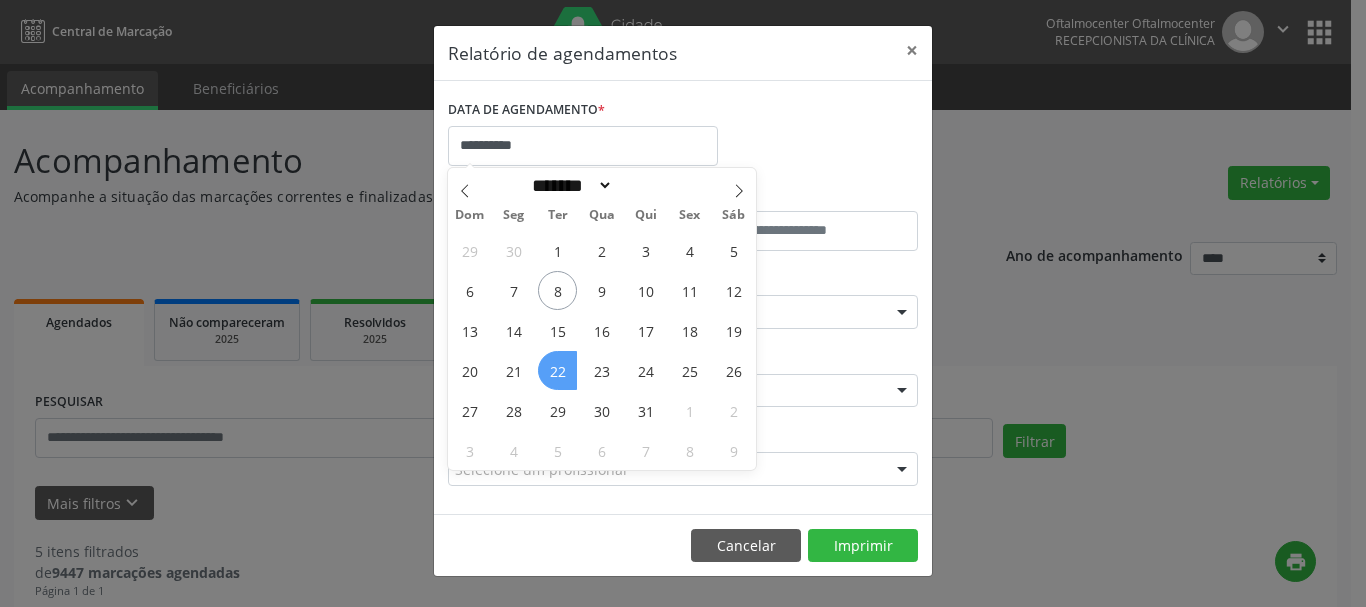 click on "22" at bounding box center [557, 370] 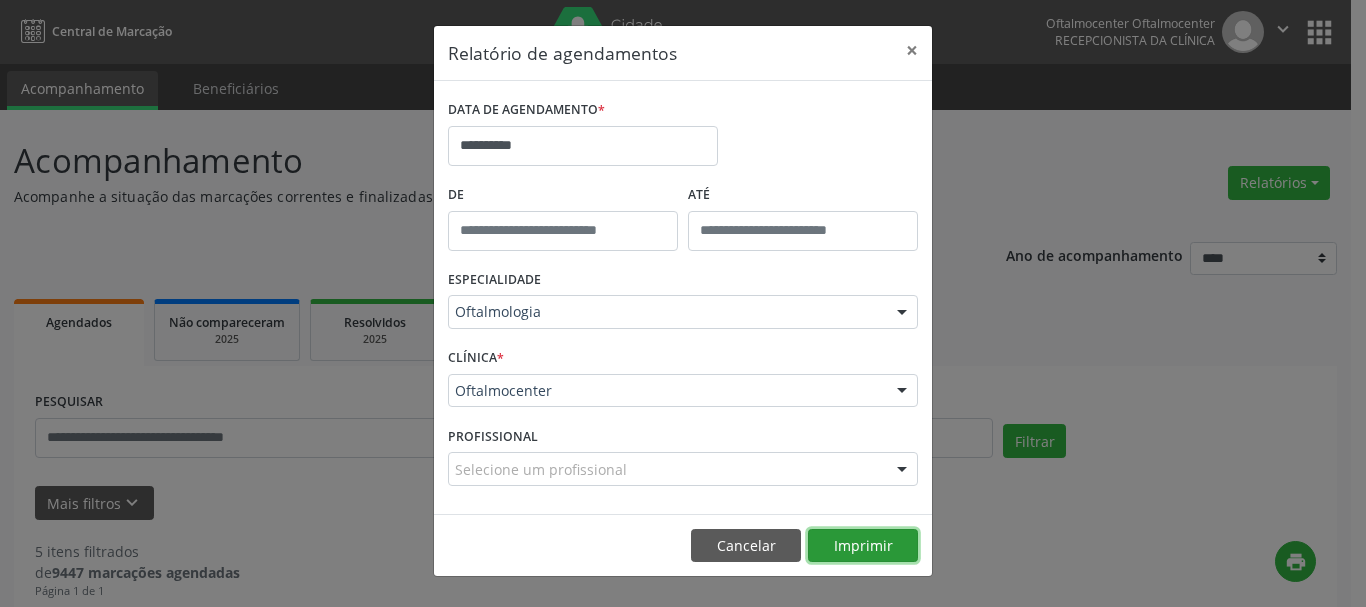 click on "Imprimir" at bounding box center [863, 546] 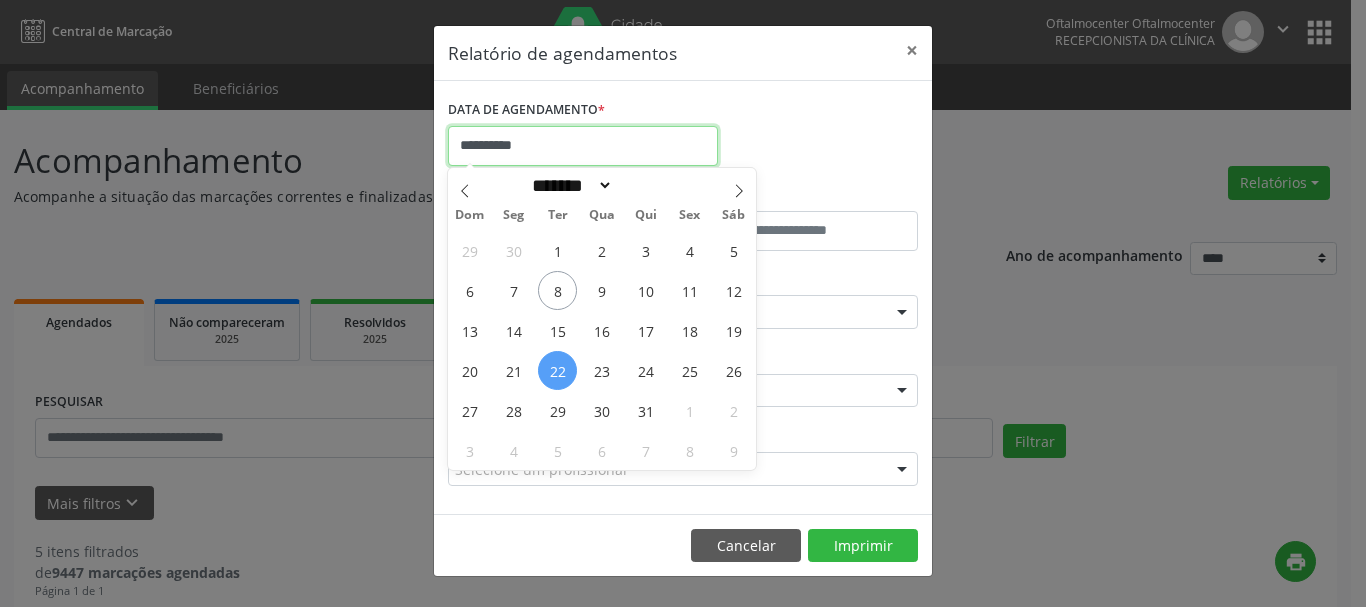 click on "**********" at bounding box center (583, 146) 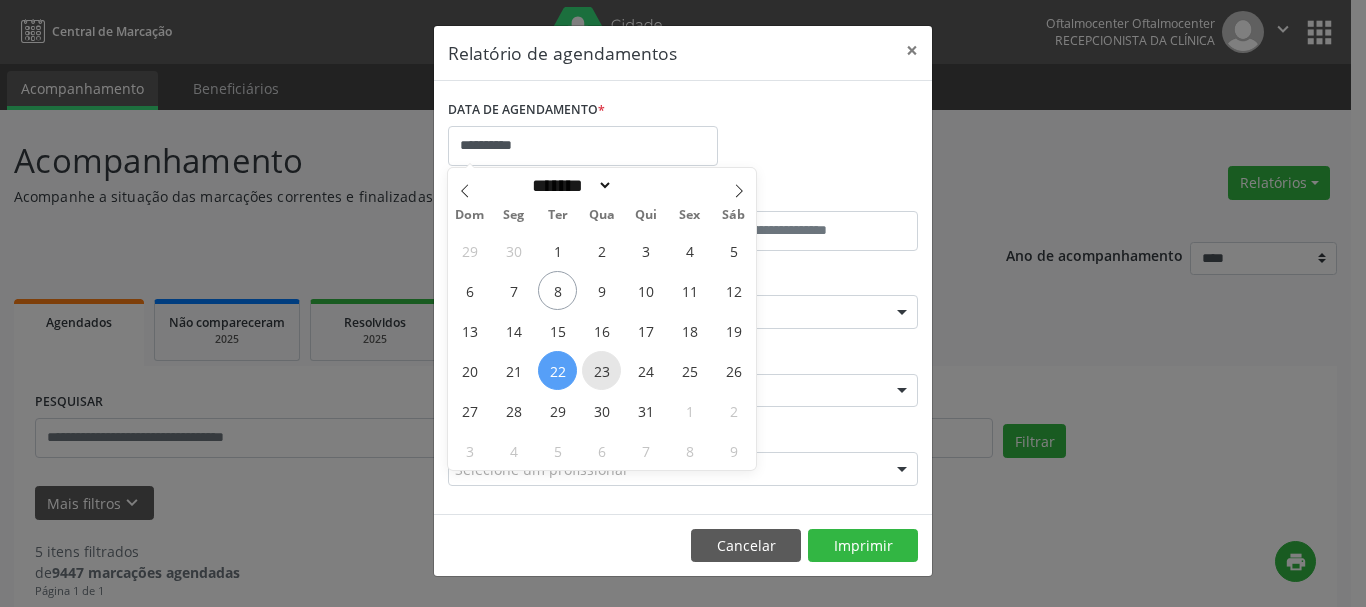 click on "23" at bounding box center (601, 370) 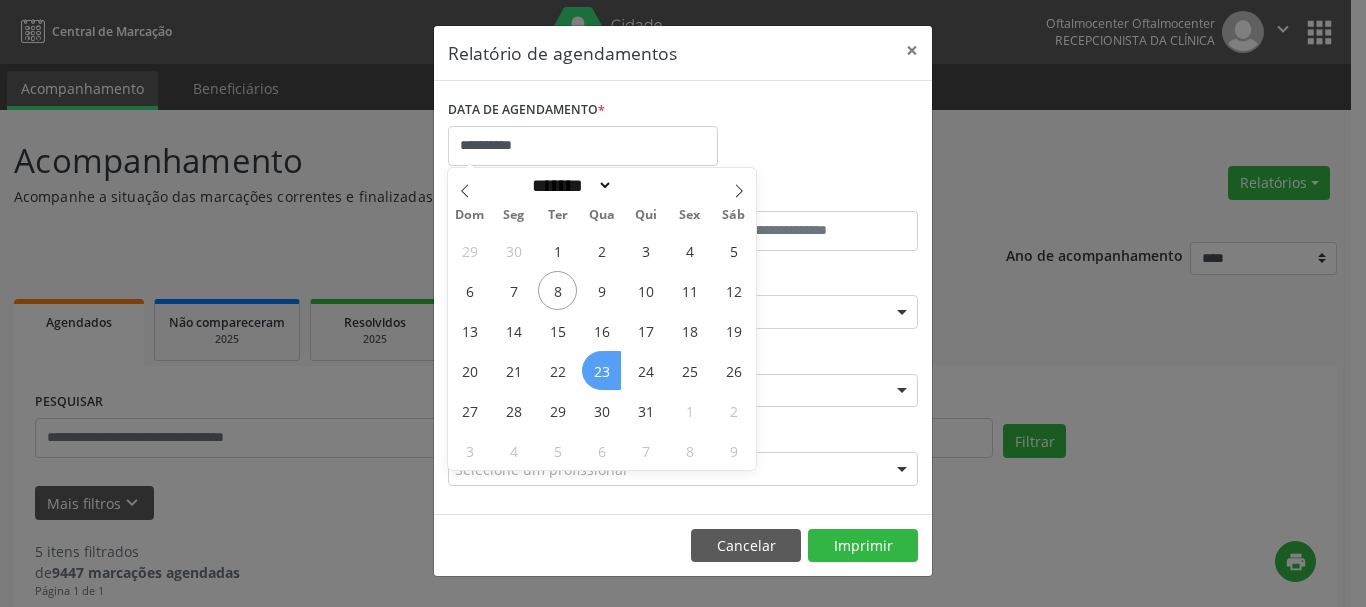 click on "23" at bounding box center [601, 370] 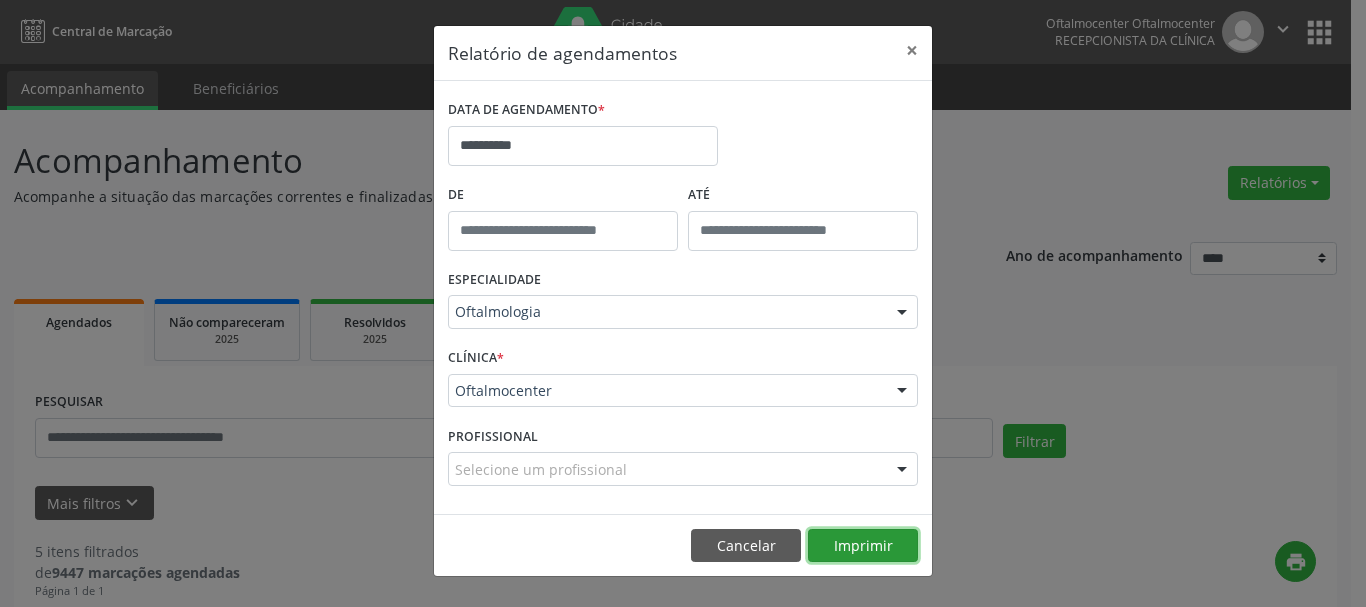 click on "Imprimir" at bounding box center [863, 546] 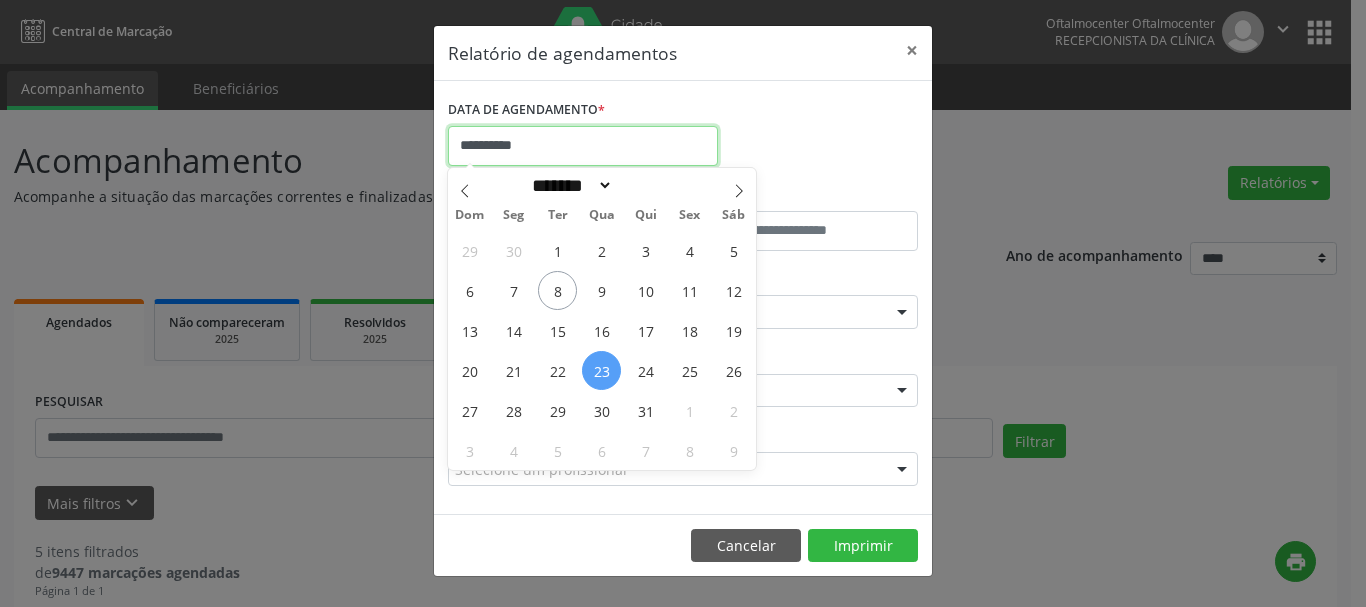 click on "**********" at bounding box center [583, 146] 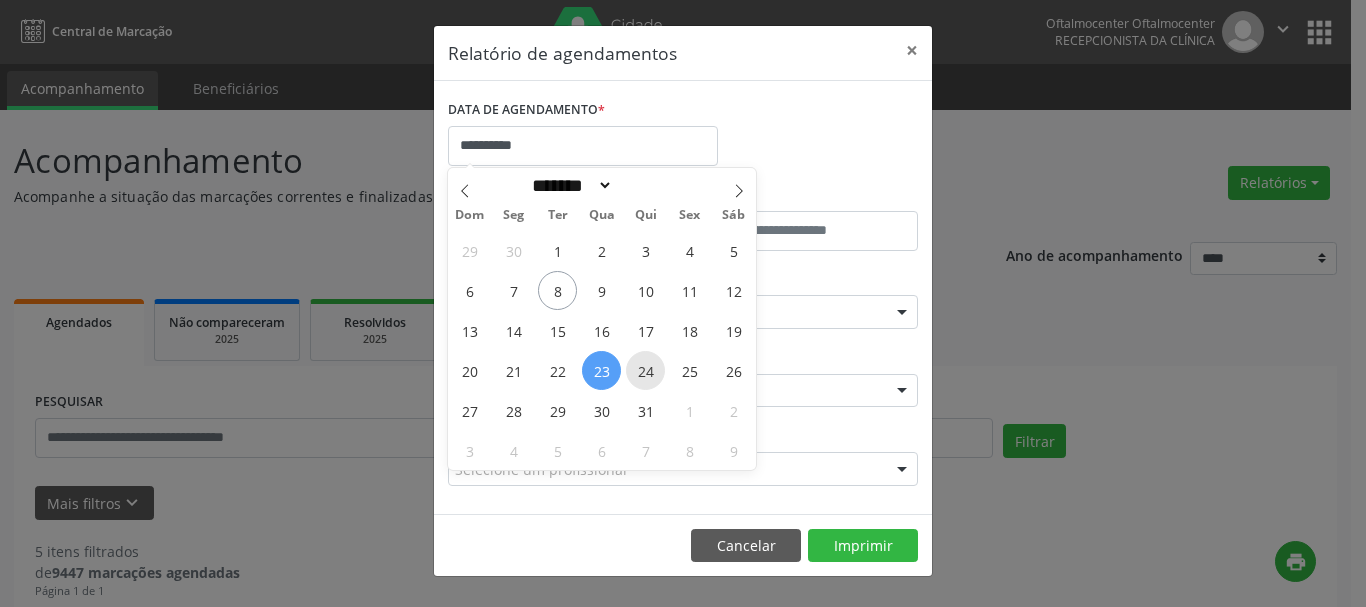 click on "24" at bounding box center [645, 370] 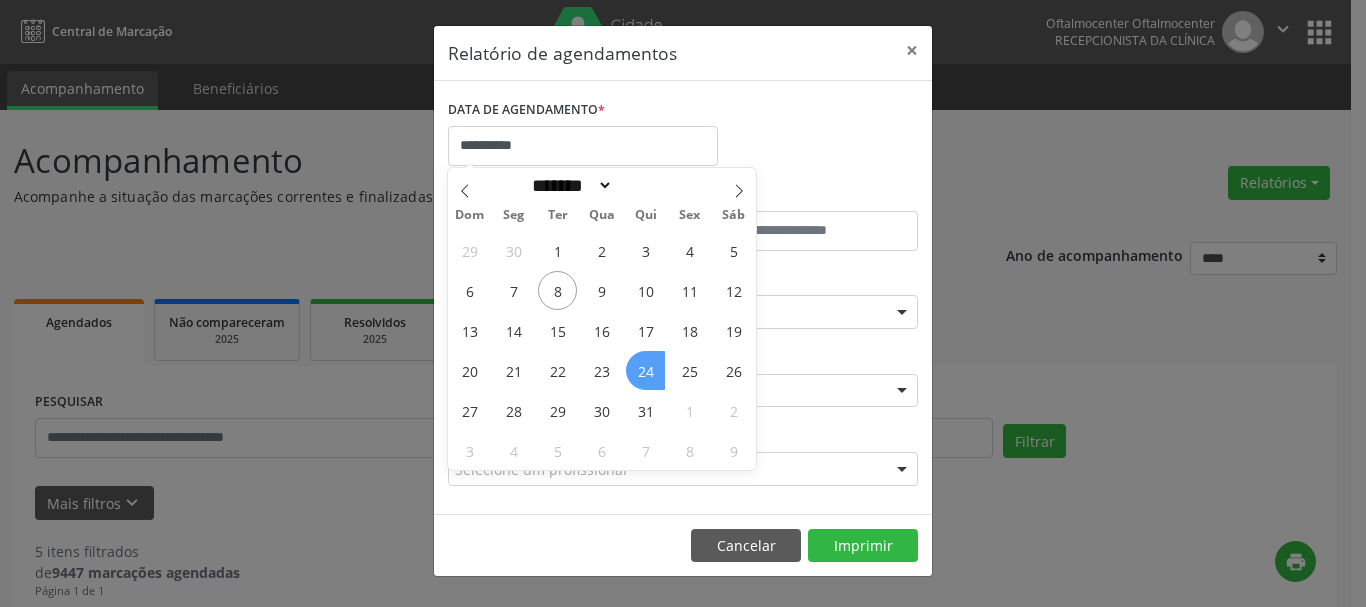 click on "24" at bounding box center (645, 370) 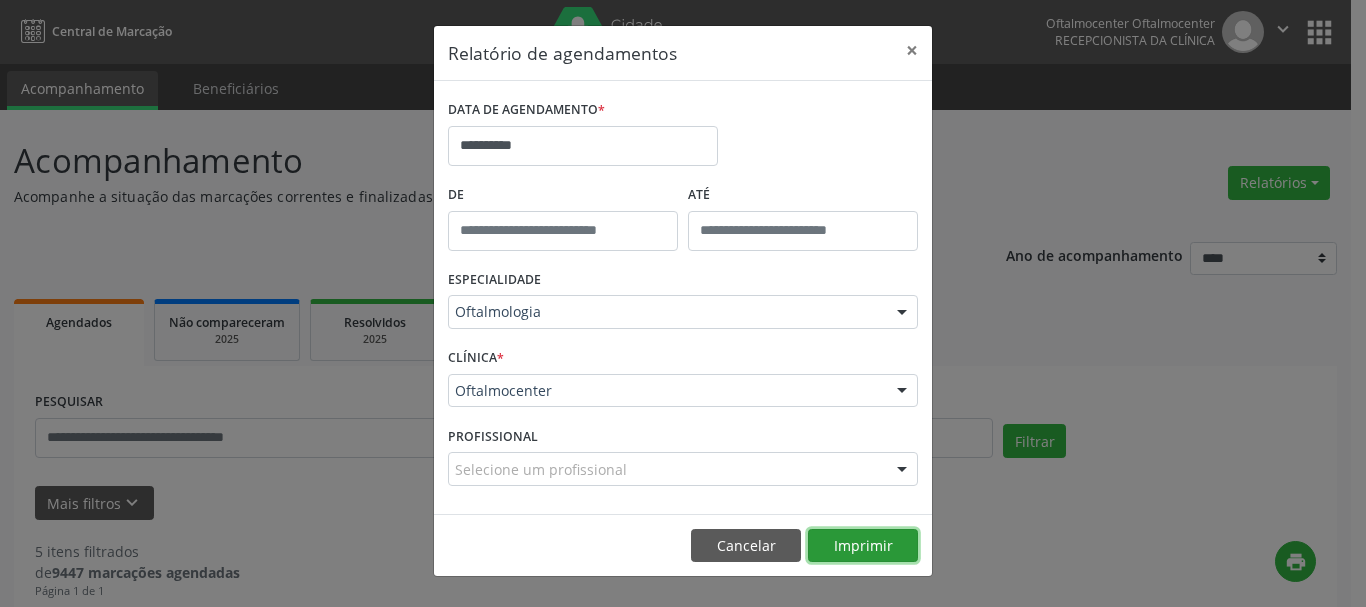 click on "Imprimir" at bounding box center (863, 546) 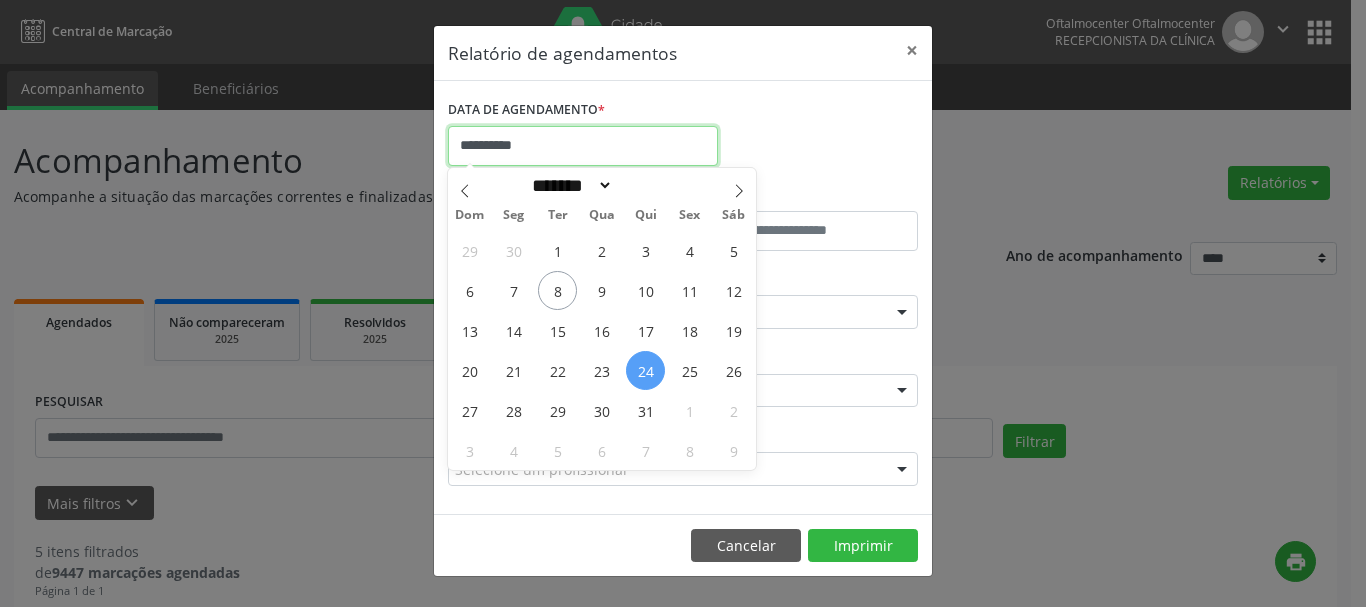 click on "**********" at bounding box center (583, 146) 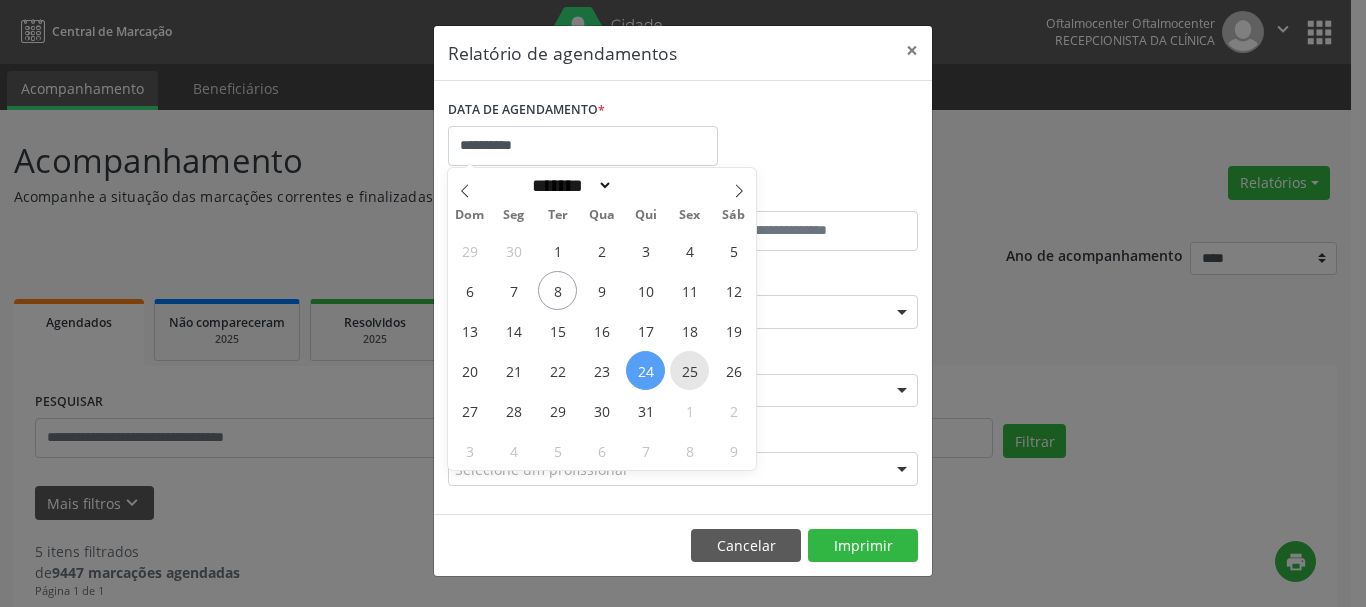 click on "25" at bounding box center (689, 370) 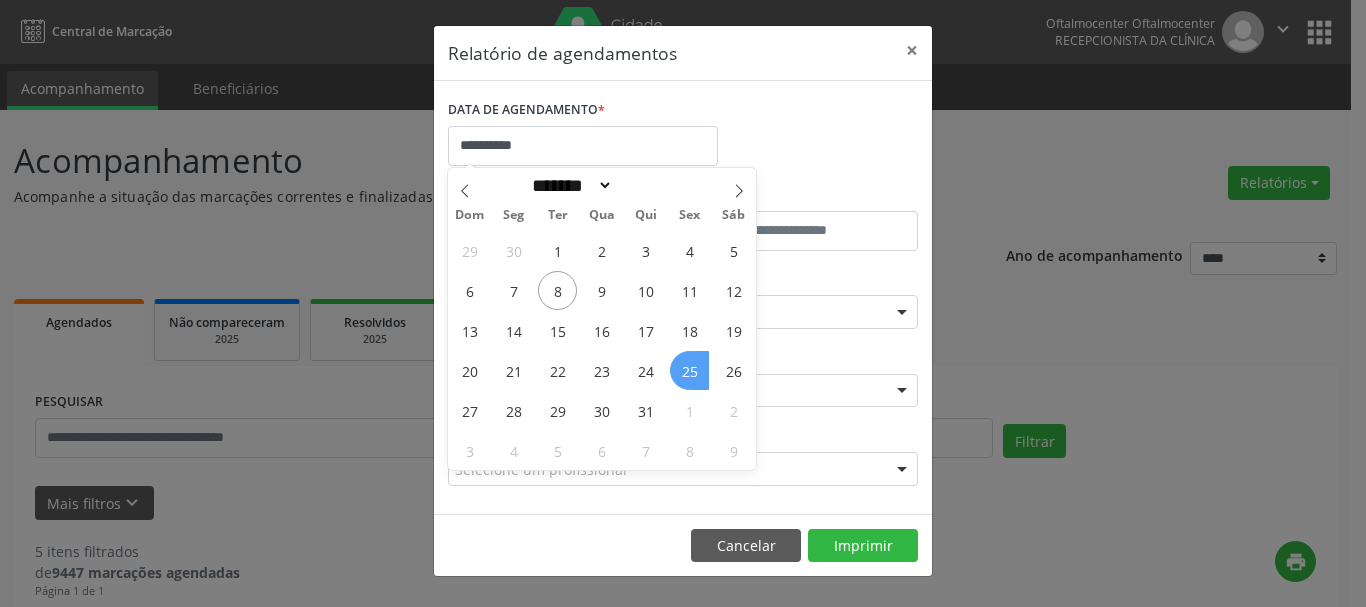 click on "25" at bounding box center [689, 370] 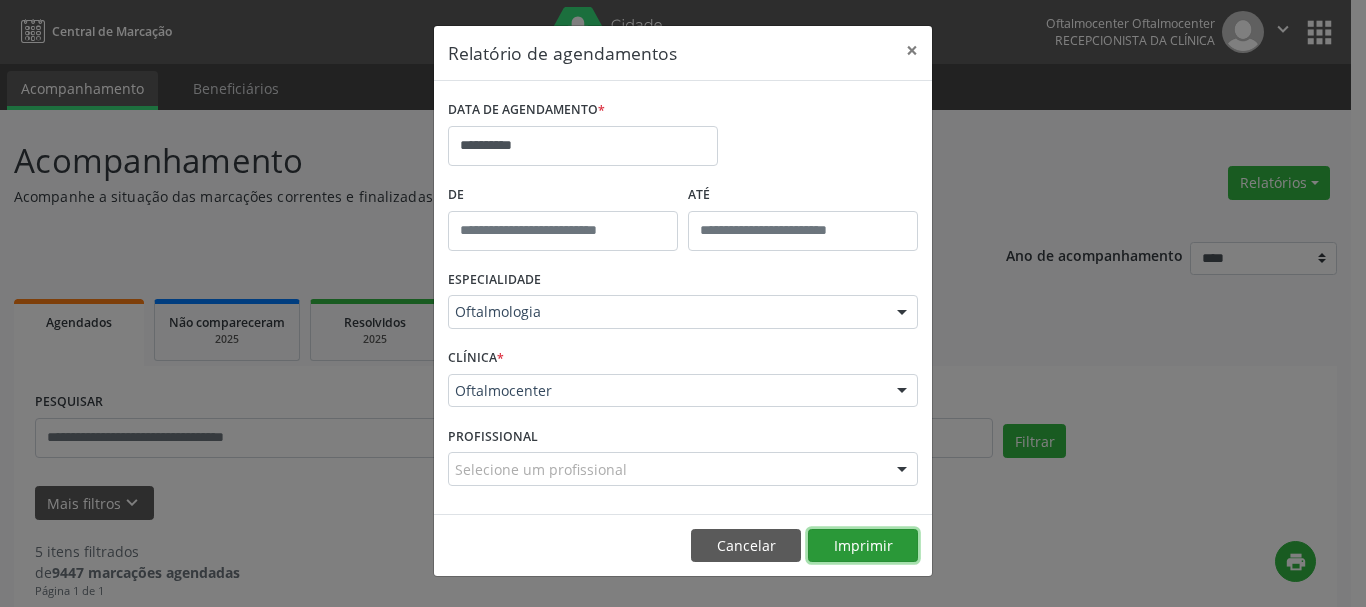 click on "Imprimir" at bounding box center [863, 546] 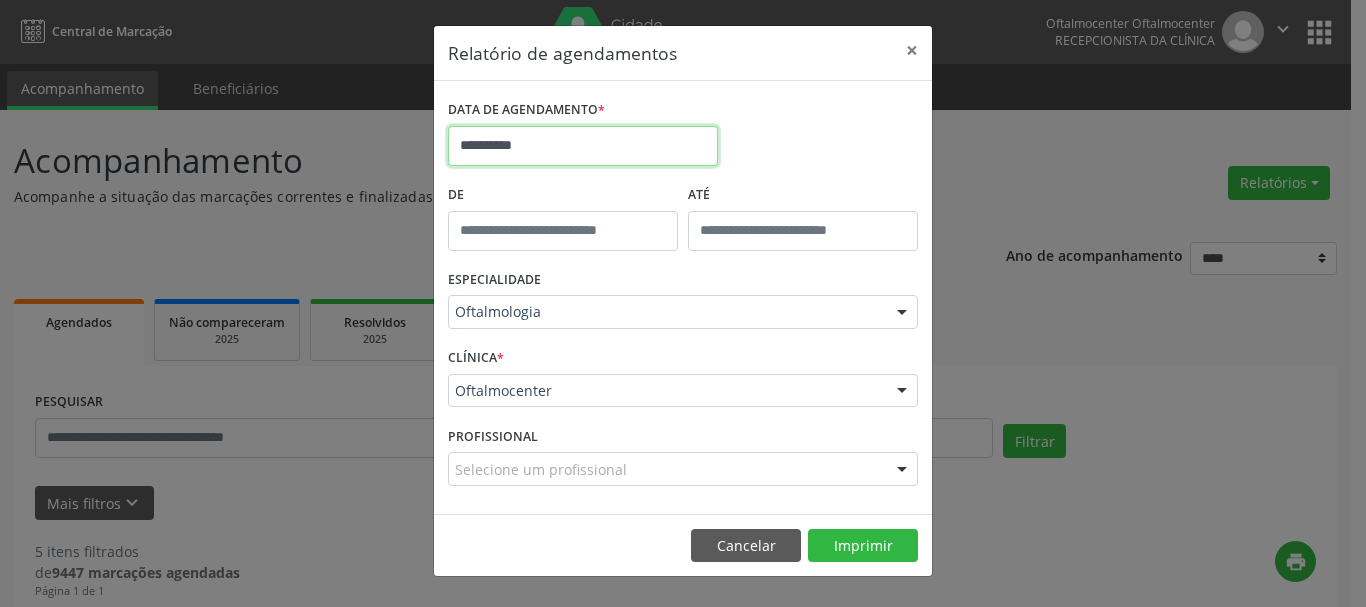 click on "**********" at bounding box center [583, 146] 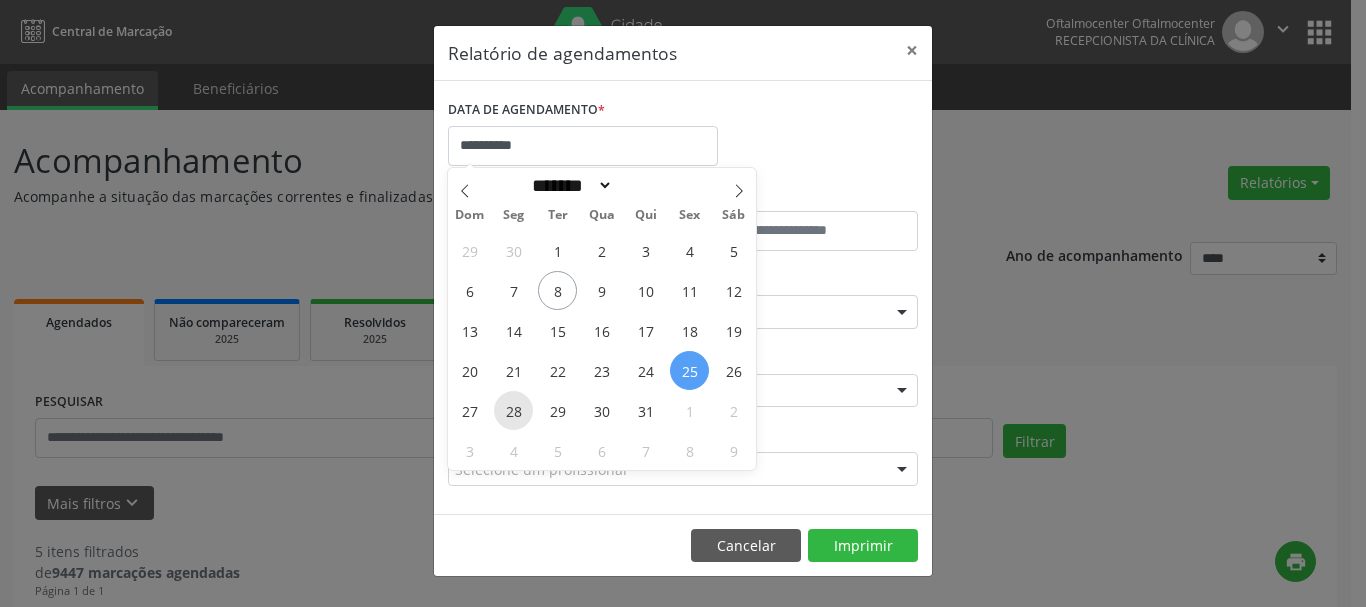 click on "28" at bounding box center (513, 410) 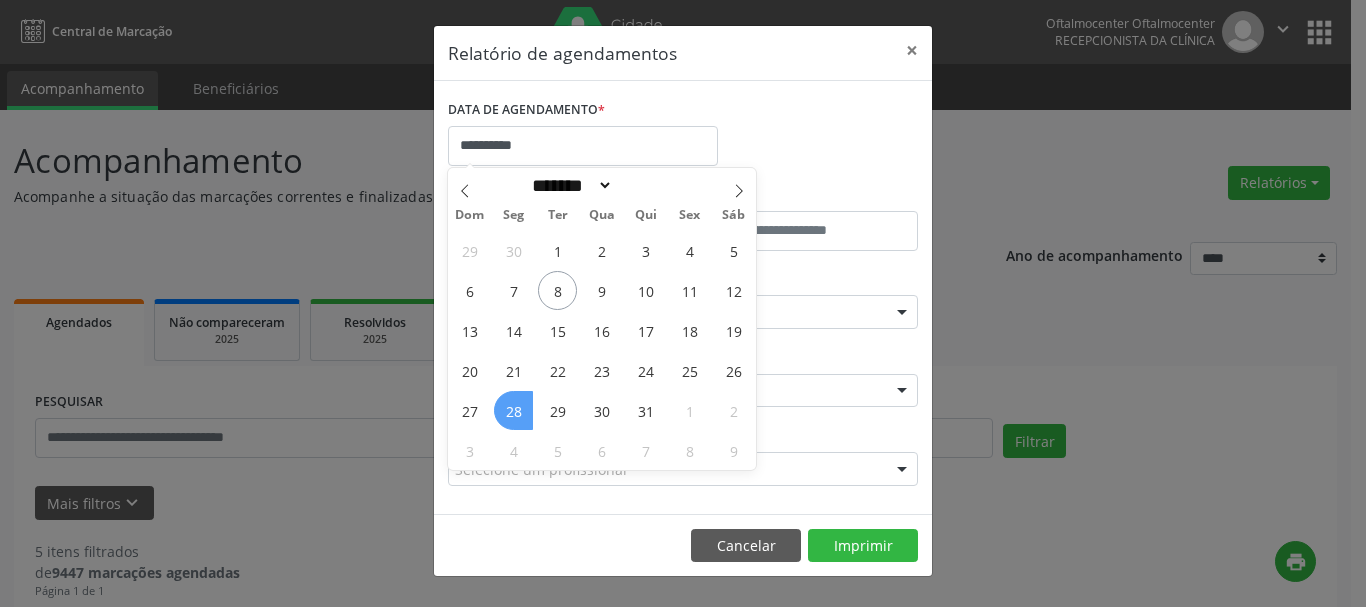 click on "28" at bounding box center (513, 410) 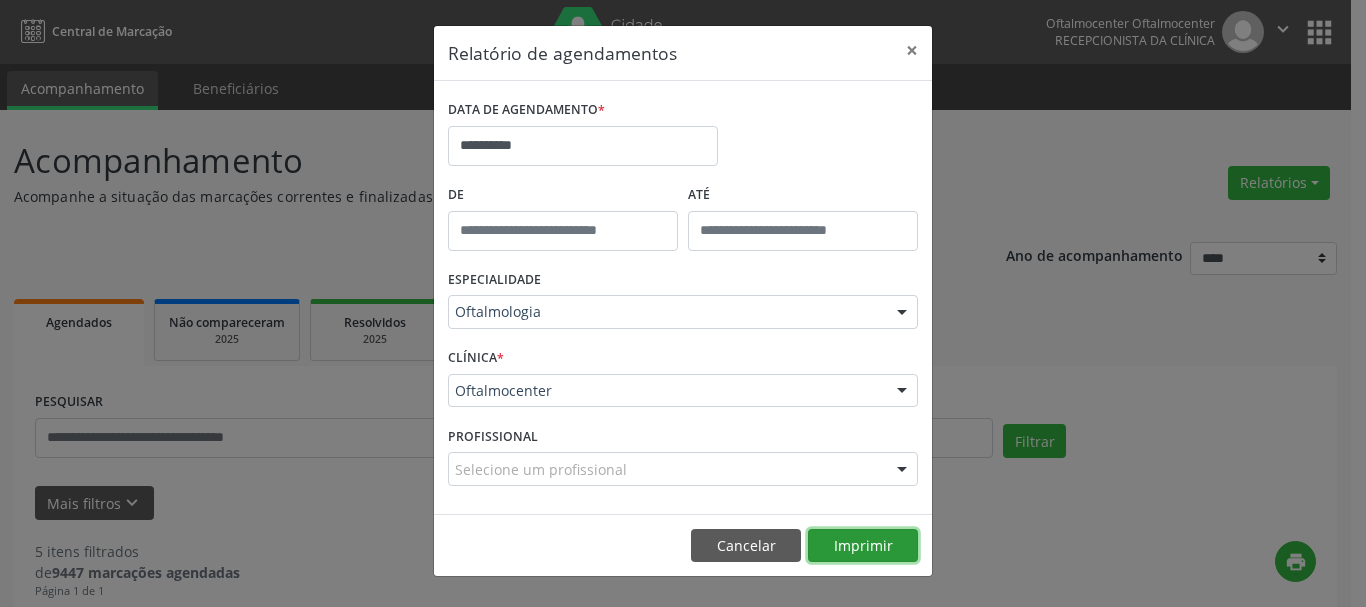 click on "Imprimir" at bounding box center (863, 546) 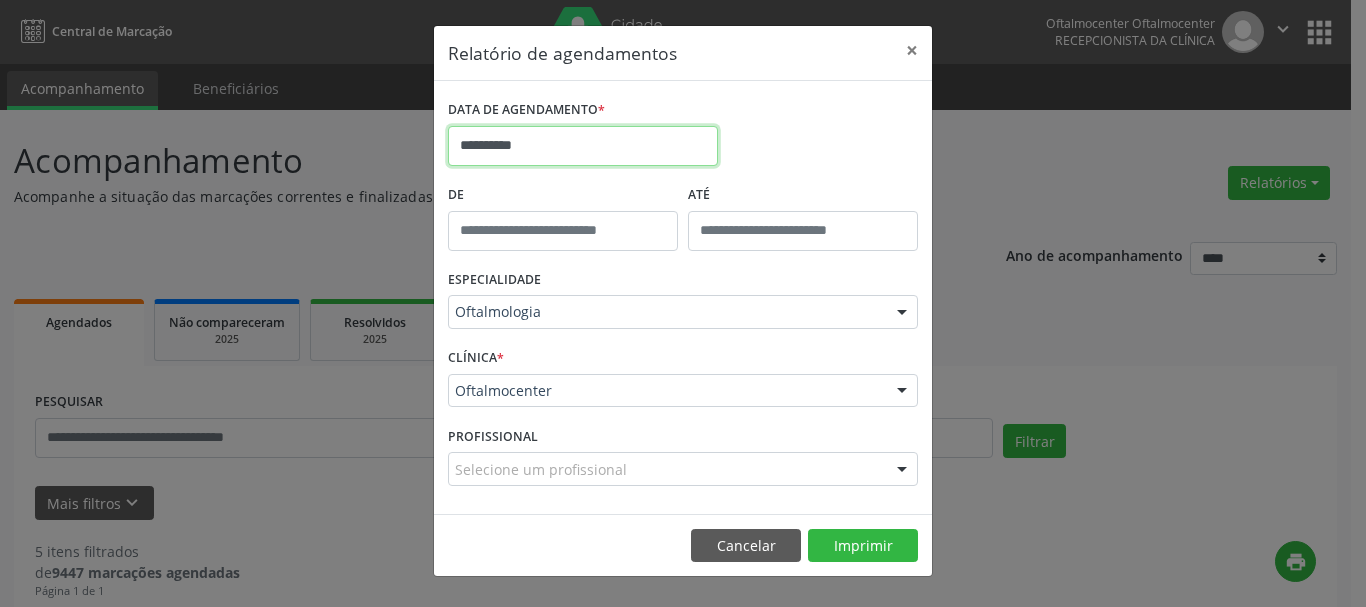 click on "**********" at bounding box center (583, 146) 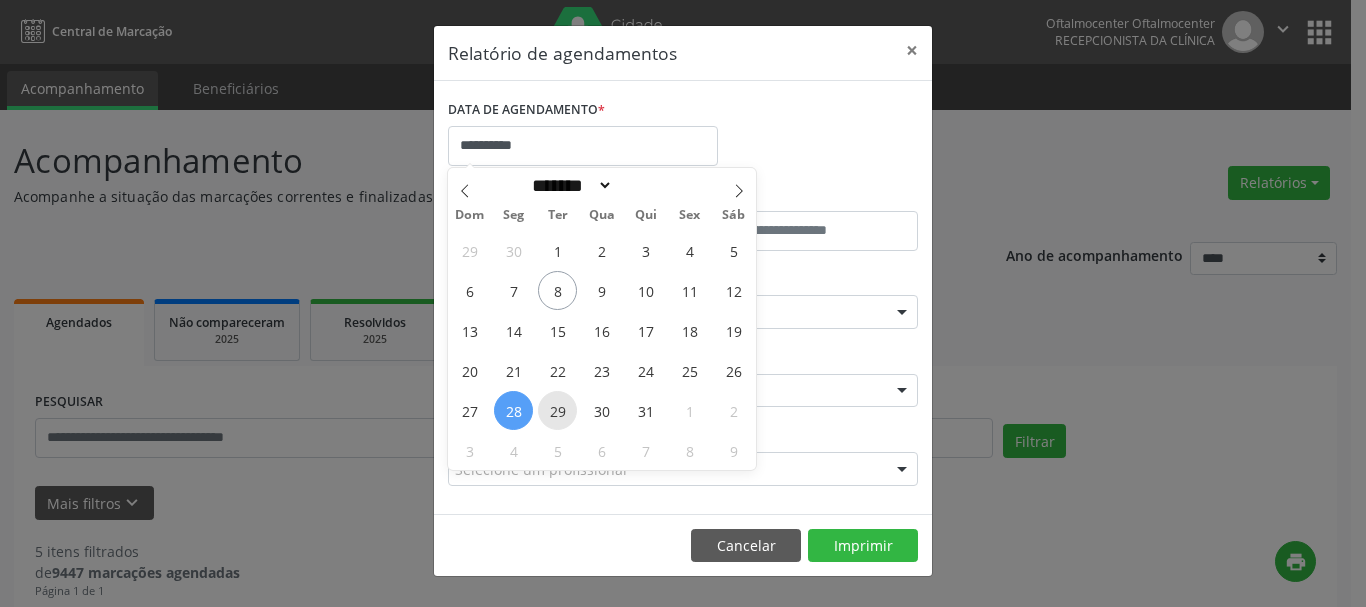 click on "29" at bounding box center (557, 410) 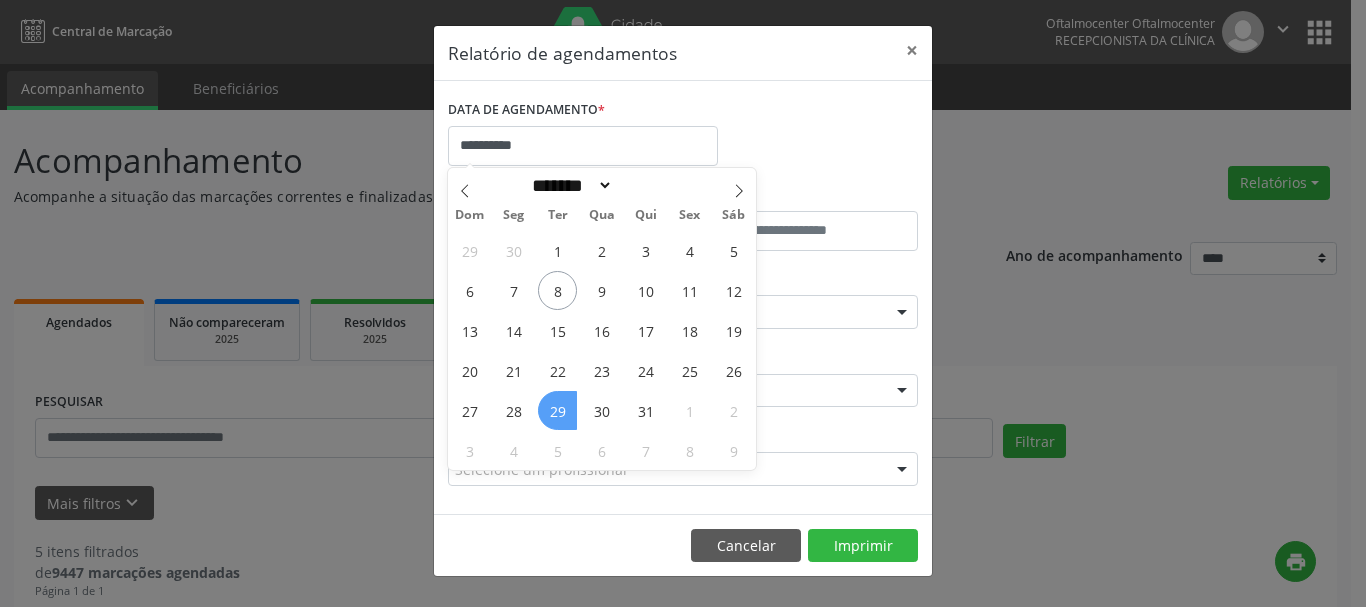 click on "29" at bounding box center [557, 410] 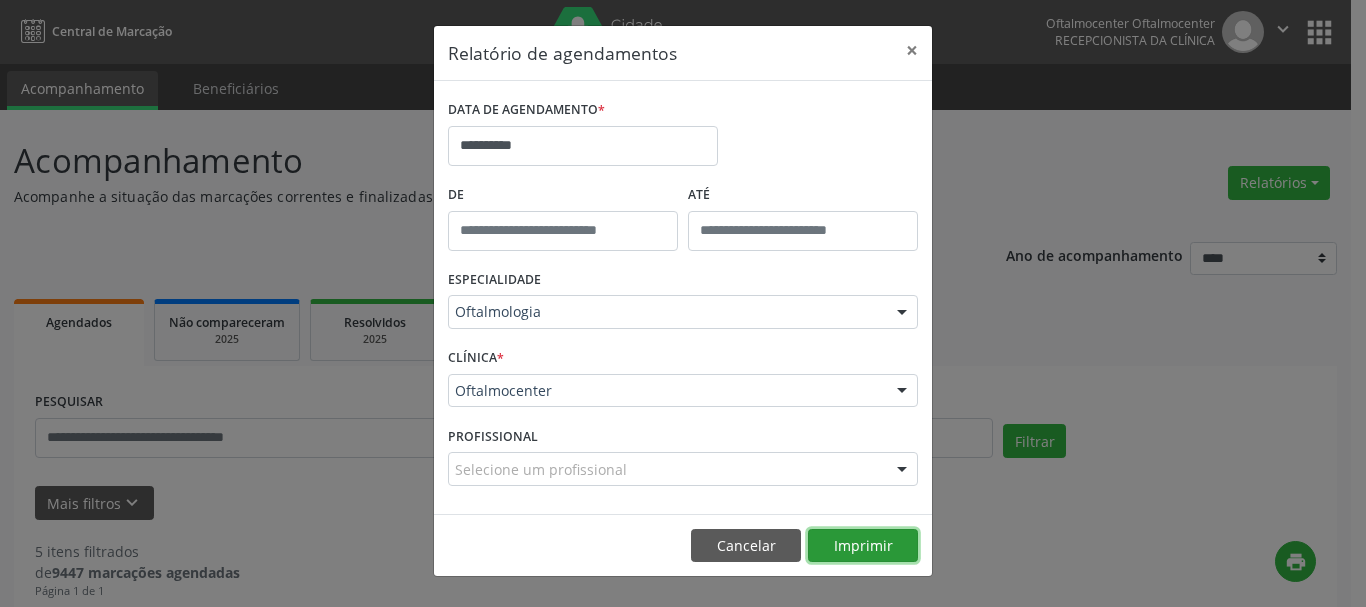 click on "Imprimir" at bounding box center (863, 546) 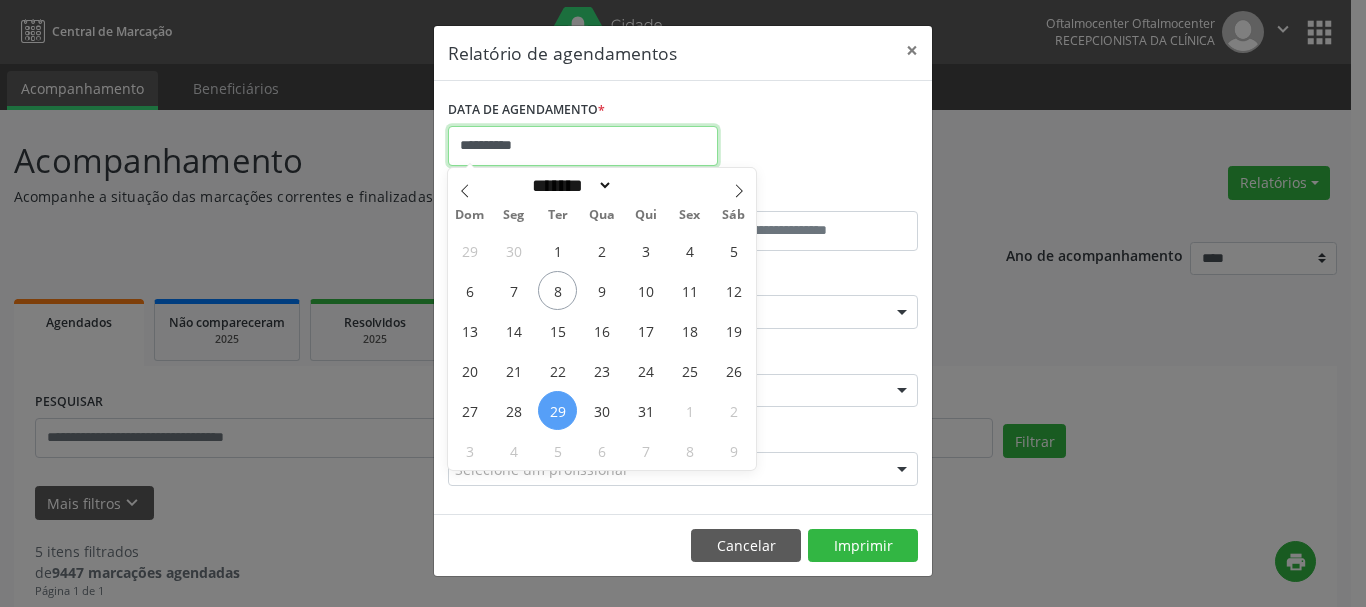 click on "**********" at bounding box center (583, 146) 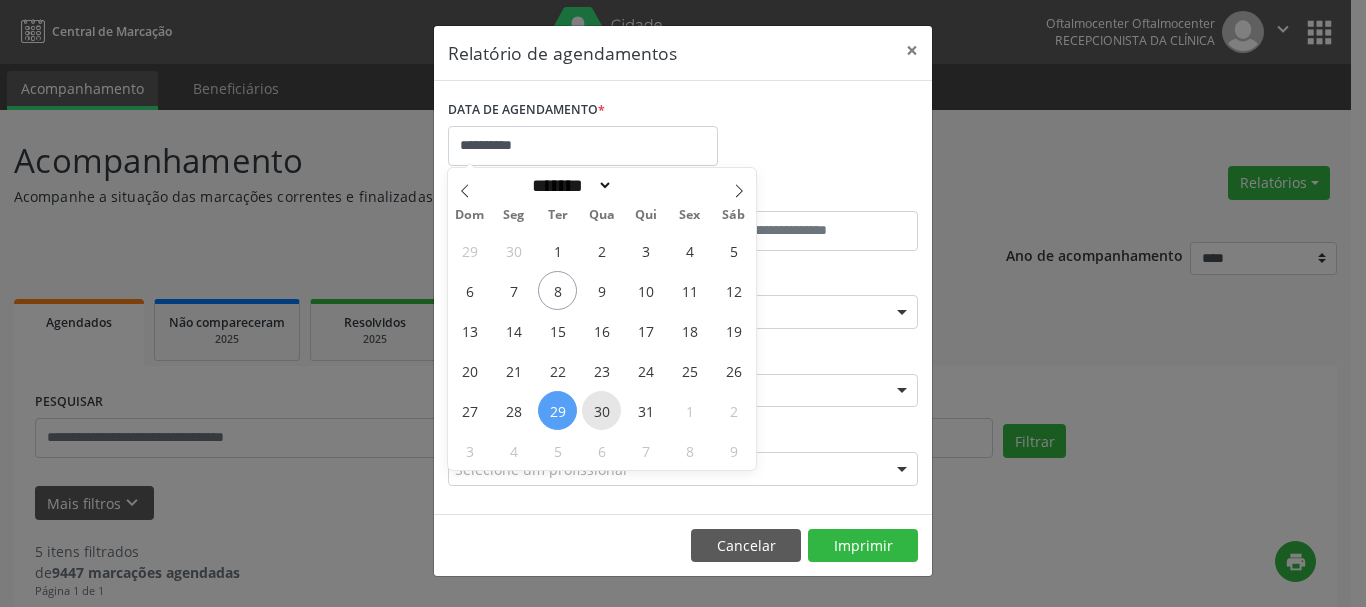 click on "30" at bounding box center (601, 410) 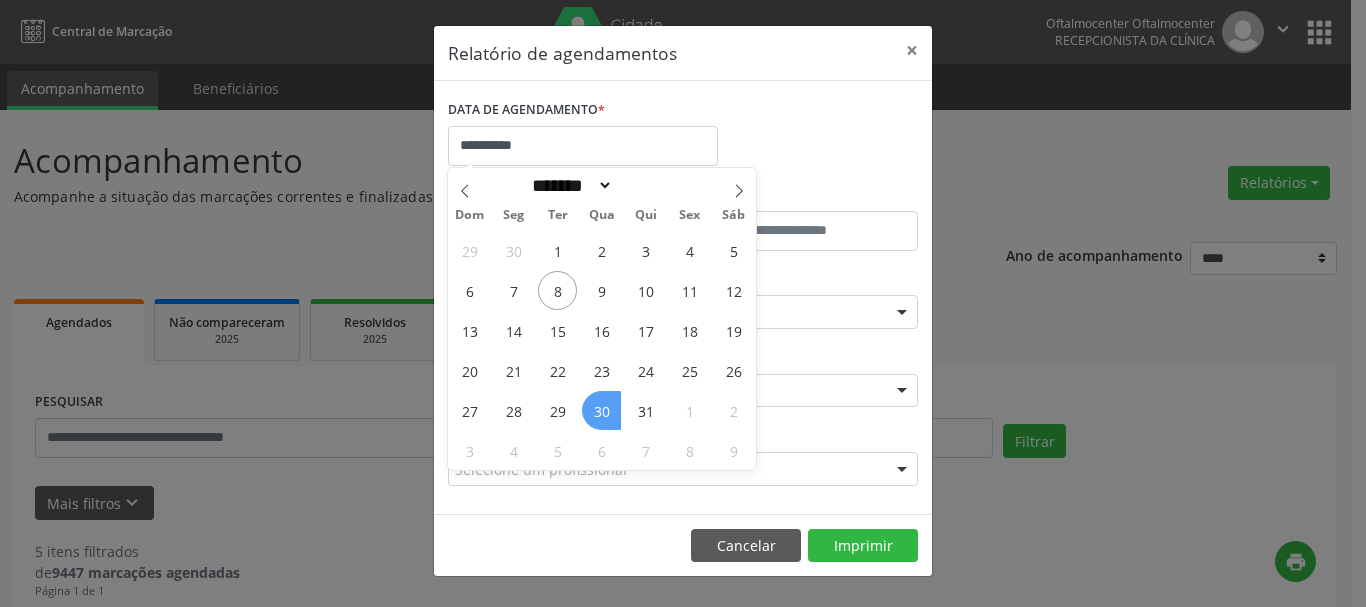 click on "30" at bounding box center (601, 410) 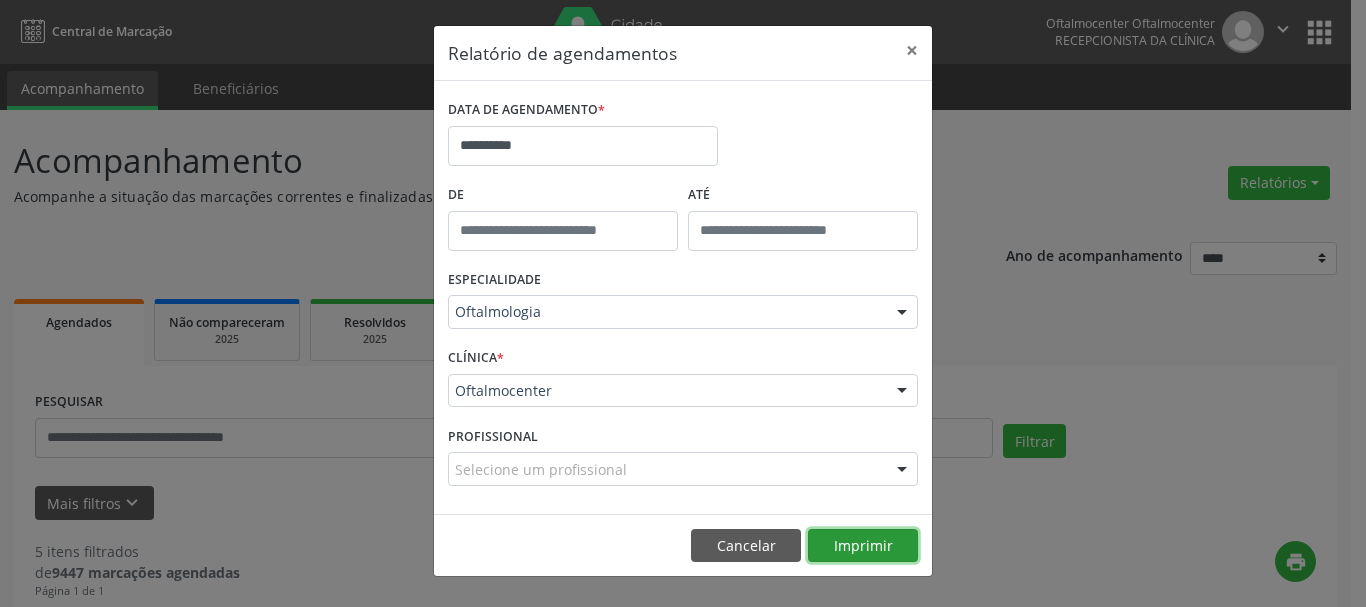 click on "Imprimir" at bounding box center [863, 546] 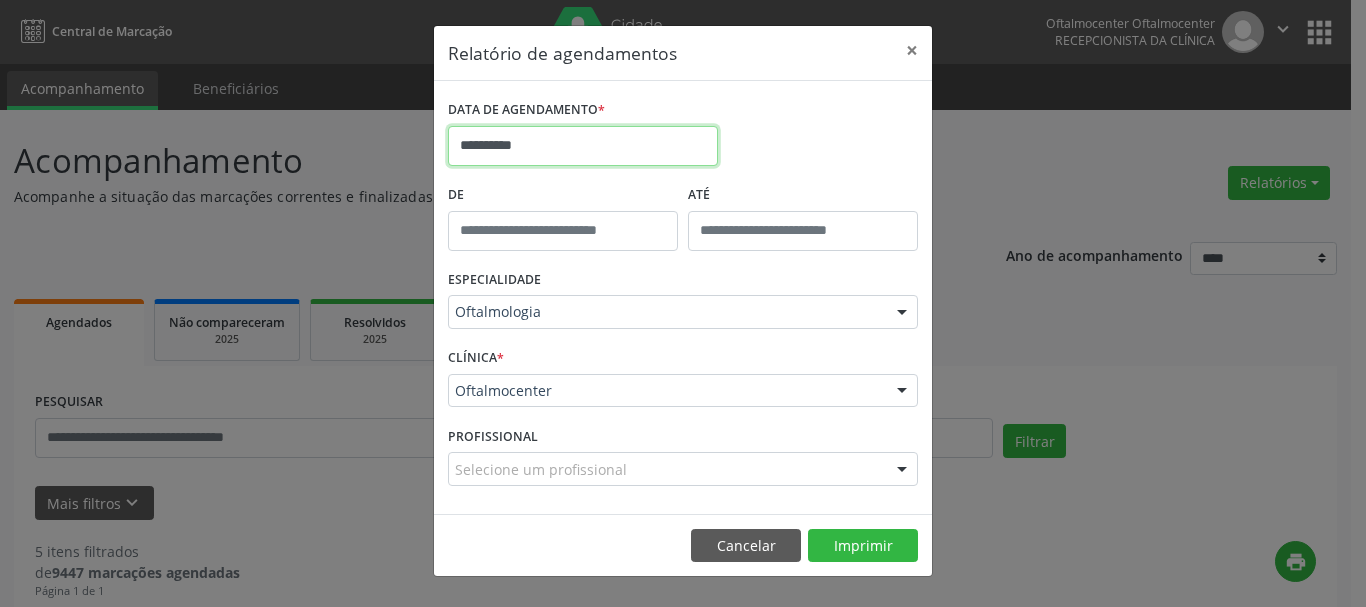click on "**********" at bounding box center (583, 146) 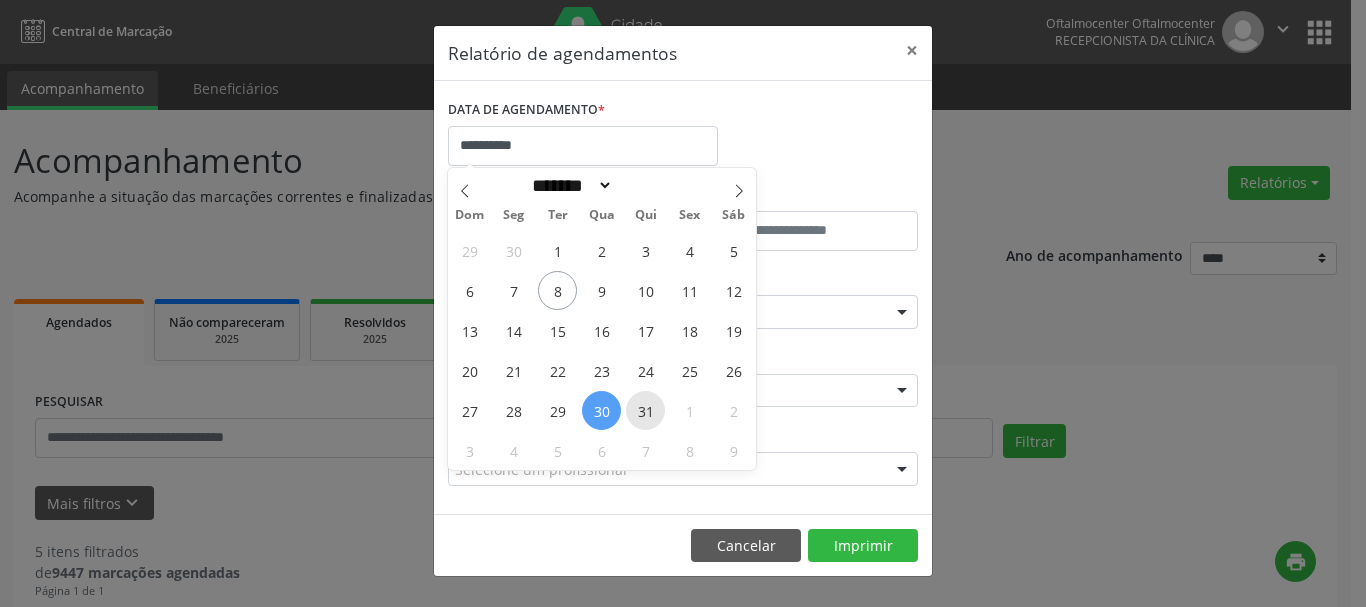 click on "31" at bounding box center (645, 410) 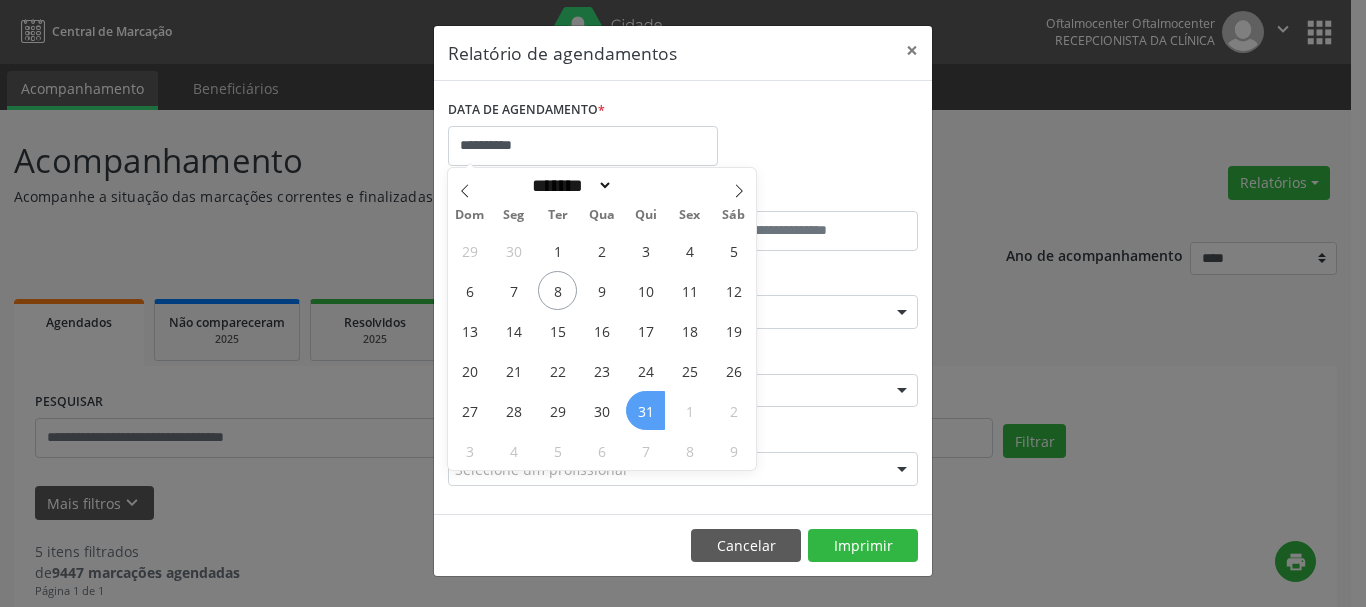 click on "31" at bounding box center (645, 410) 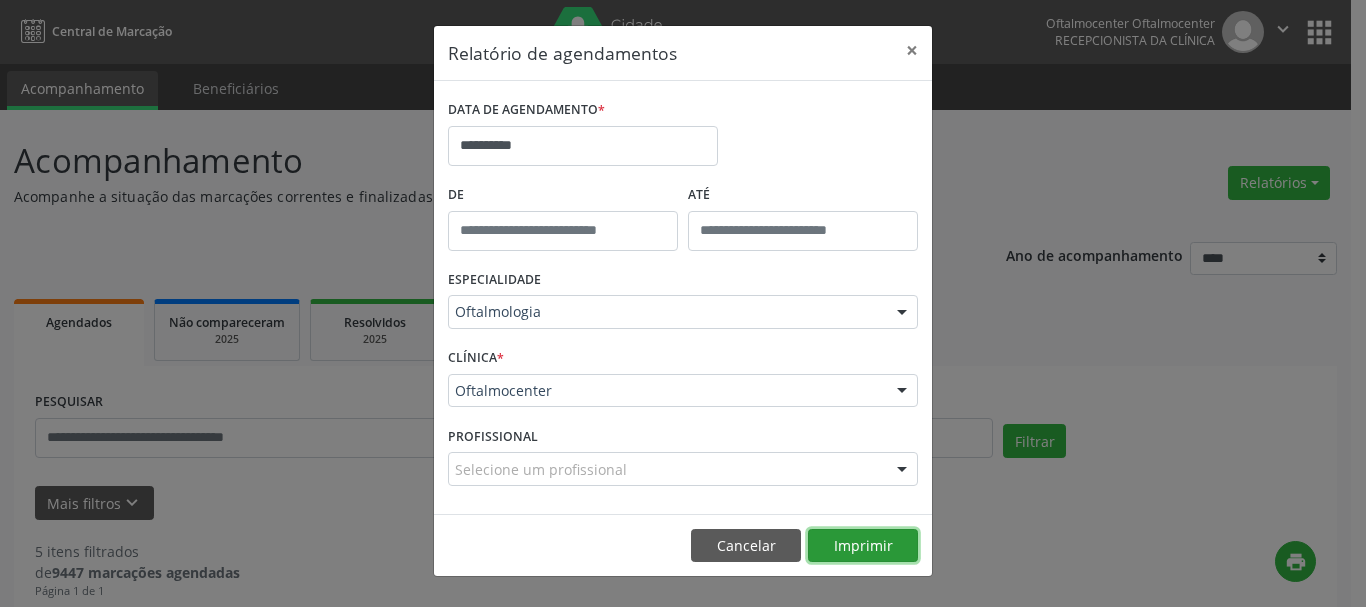 click on "Imprimir" at bounding box center (863, 546) 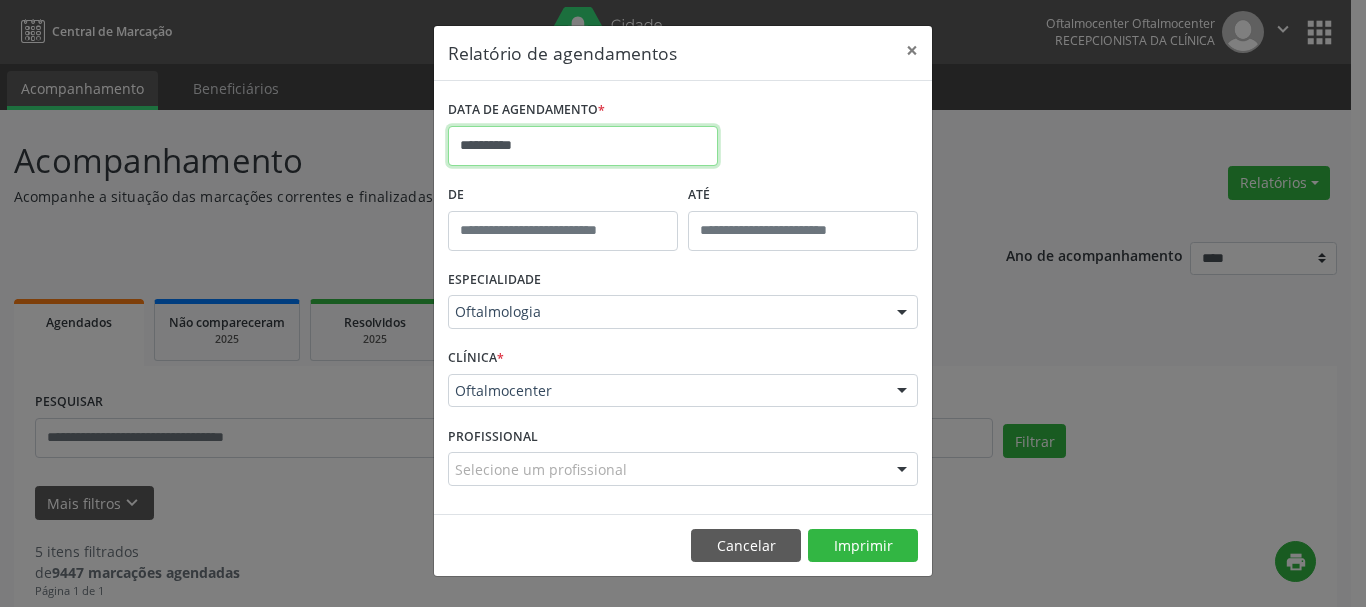click on "**********" at bounding box center [583, 146] 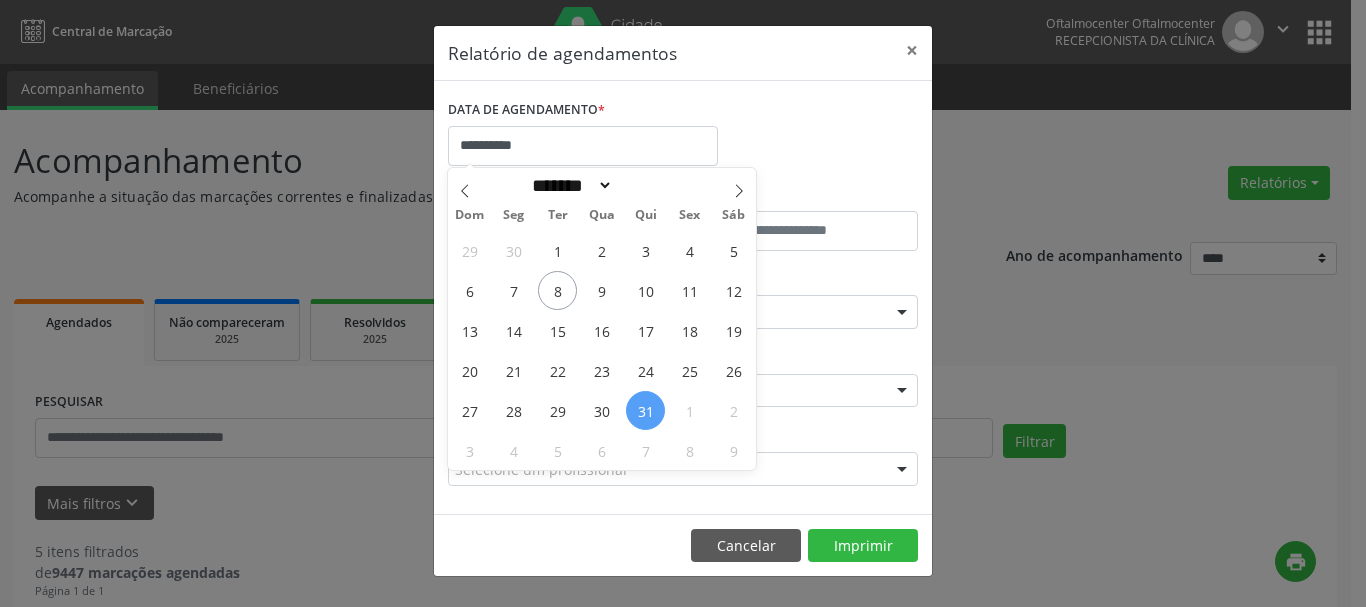 click on "Dom Seg Ter Qua Qui Sex Sáb" at bounding box center (602, 216) 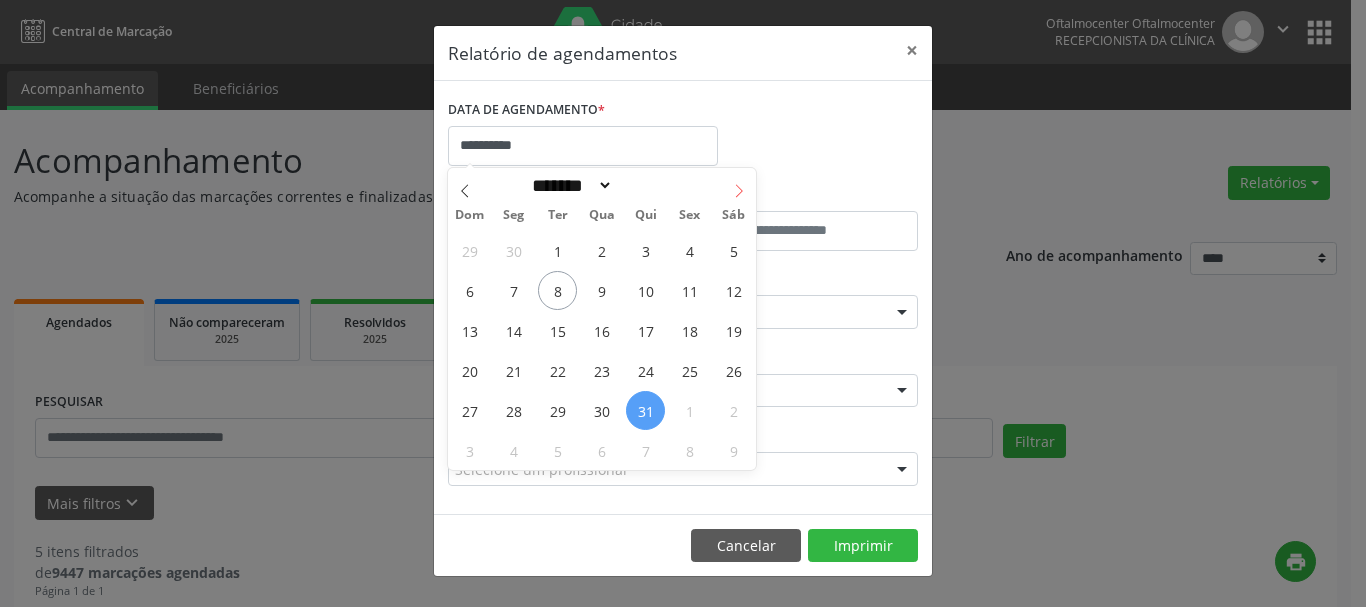 click 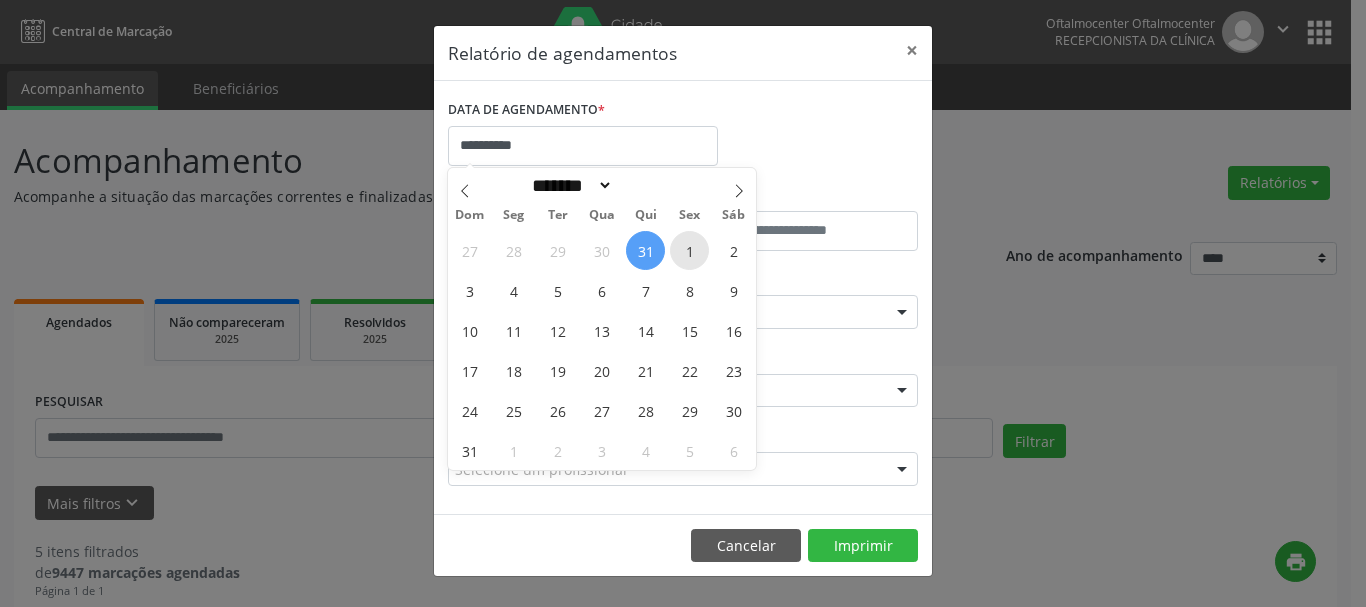 click on "1" at bounding box center [689, 250] 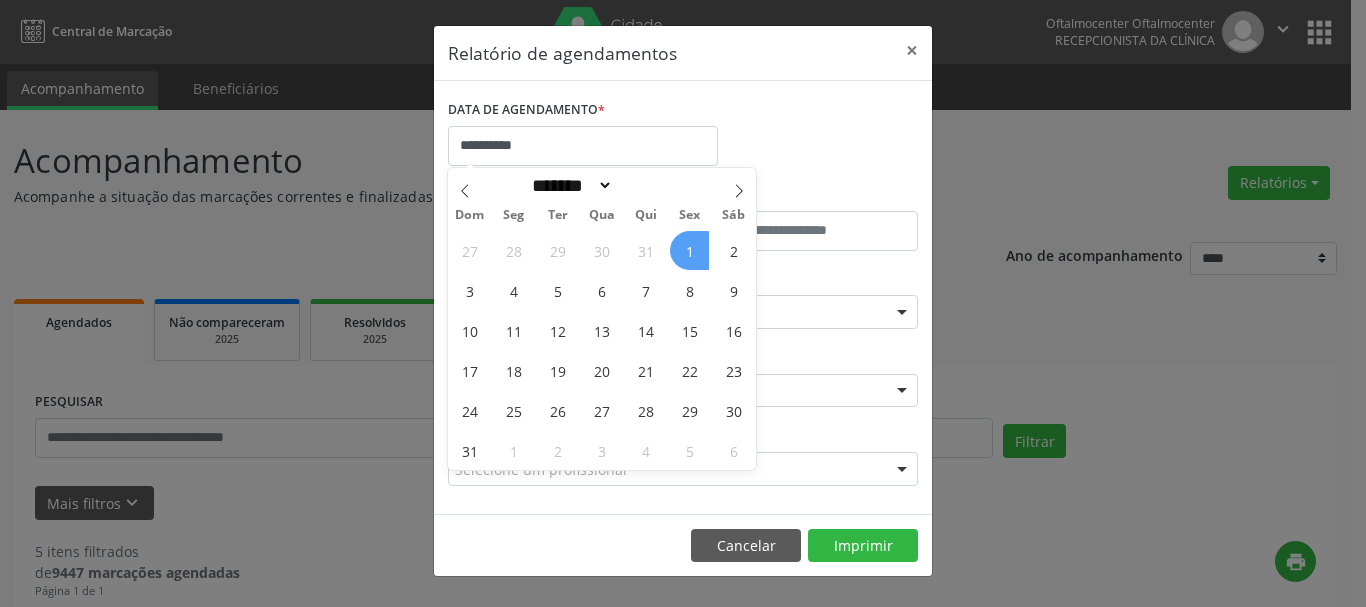 click on "1" at bounding box center [689, 250] 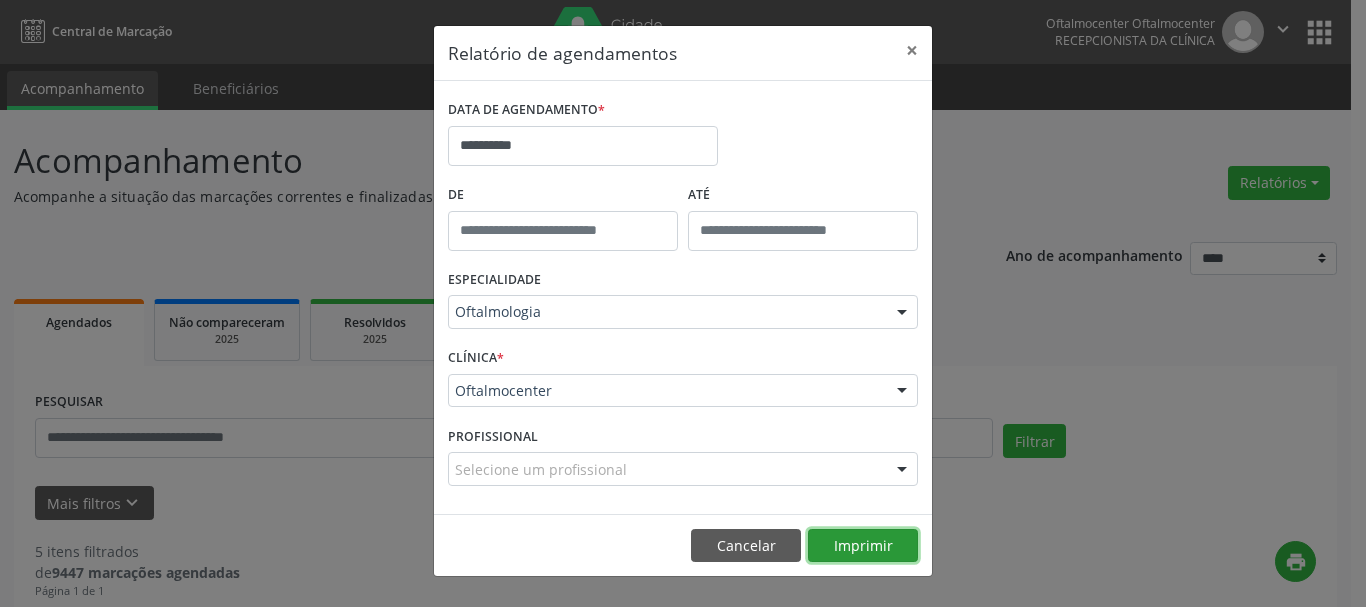 click on "Imprimir" at bounding box center (863, 546) 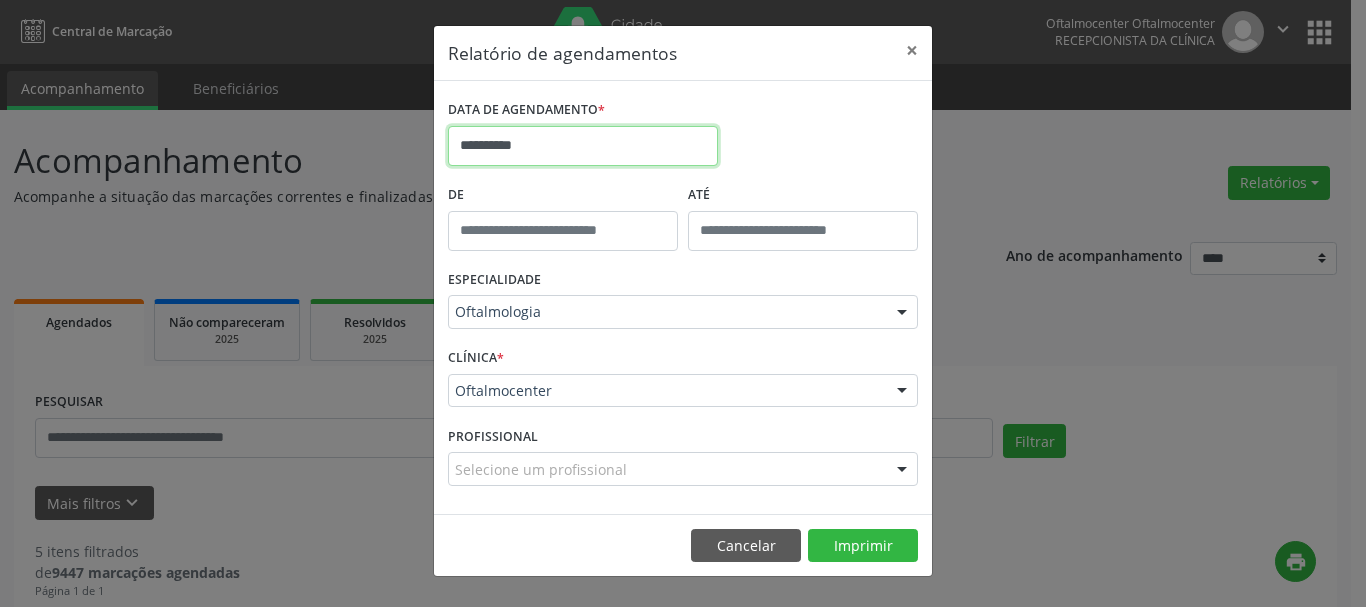 click on "**********" at bounding box center (583, 146) 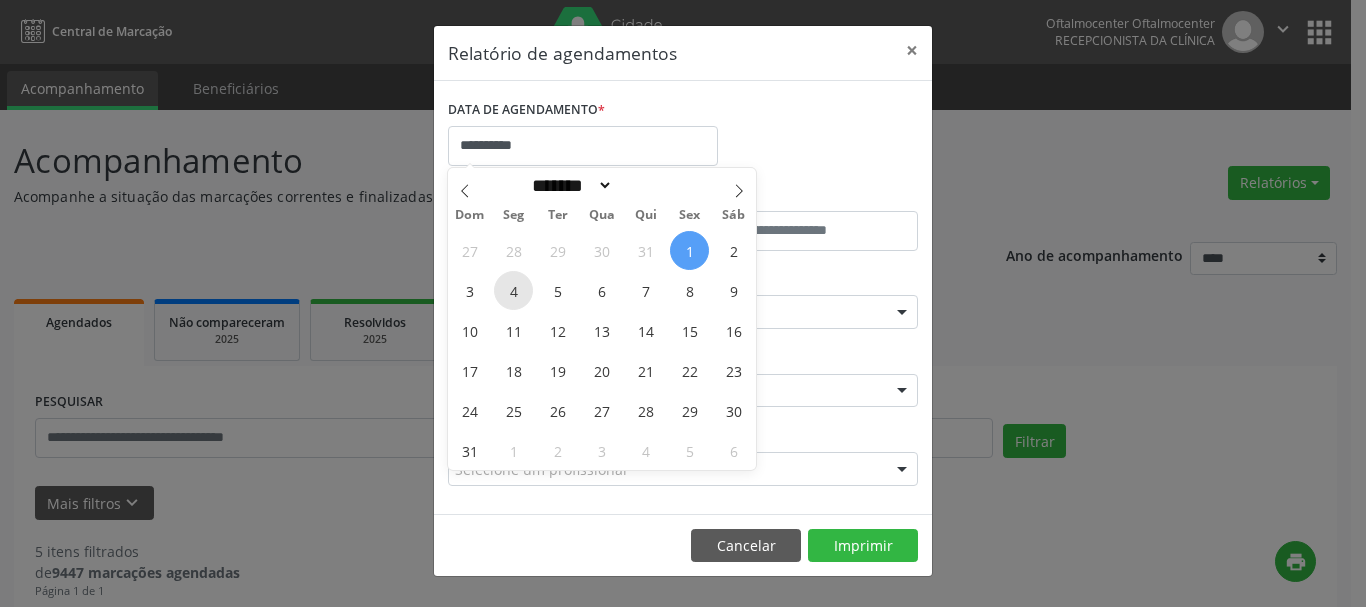 click on "4" at bounding box center (513, 290) 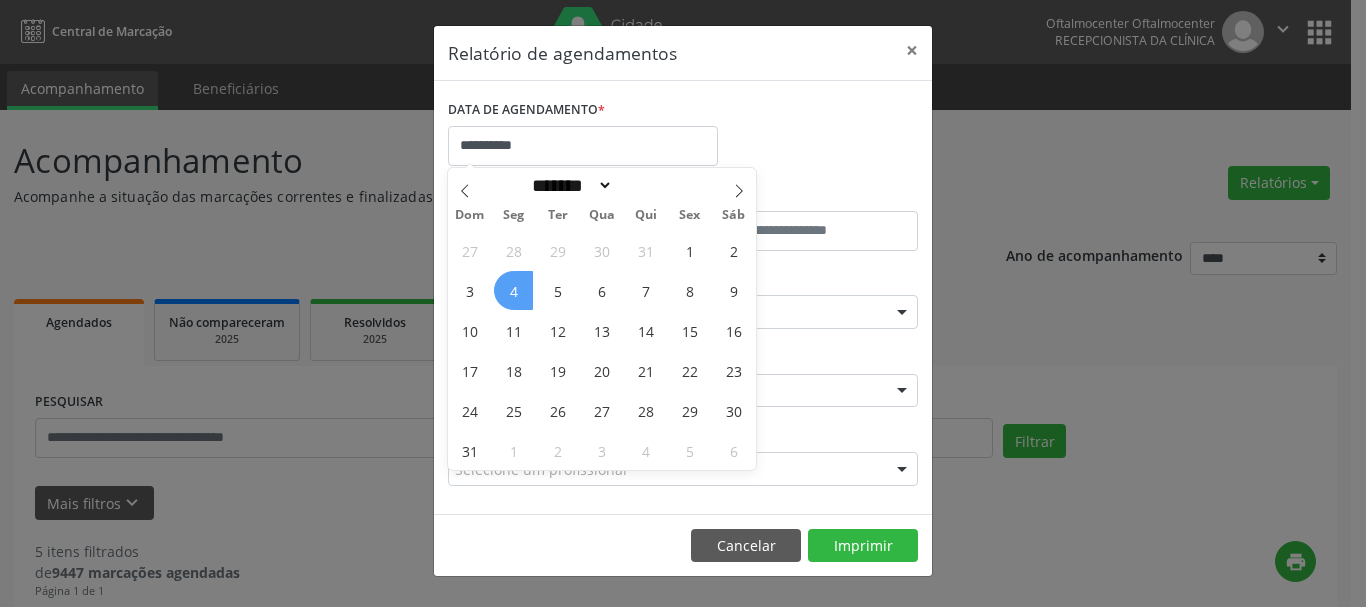 click on "4" at bounding box center [513, 290] 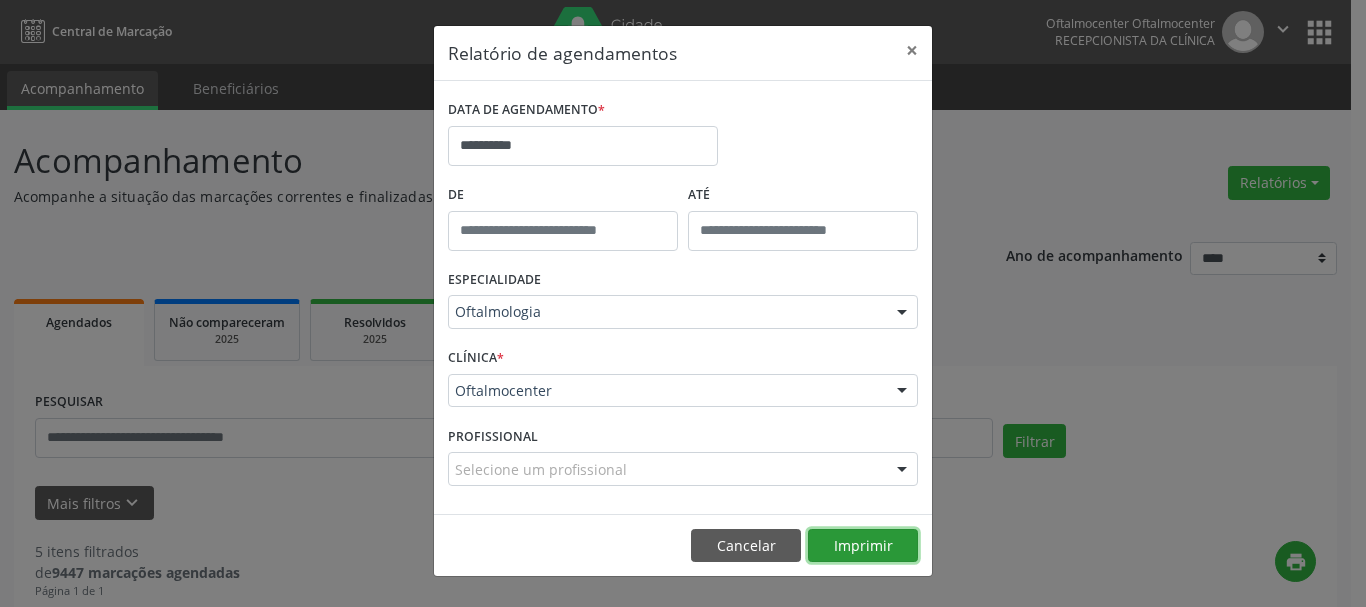 click on "Imprimir" at bounding box center (863, 546) 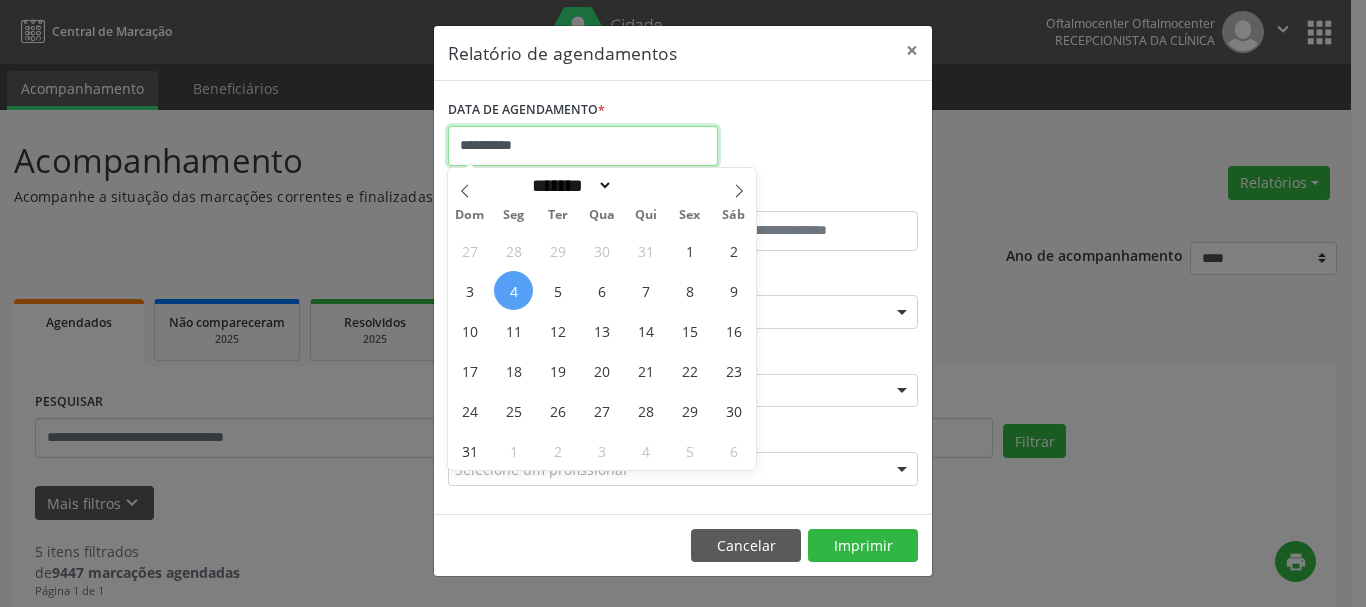 click on "**********" at bounding box center [583, 146] 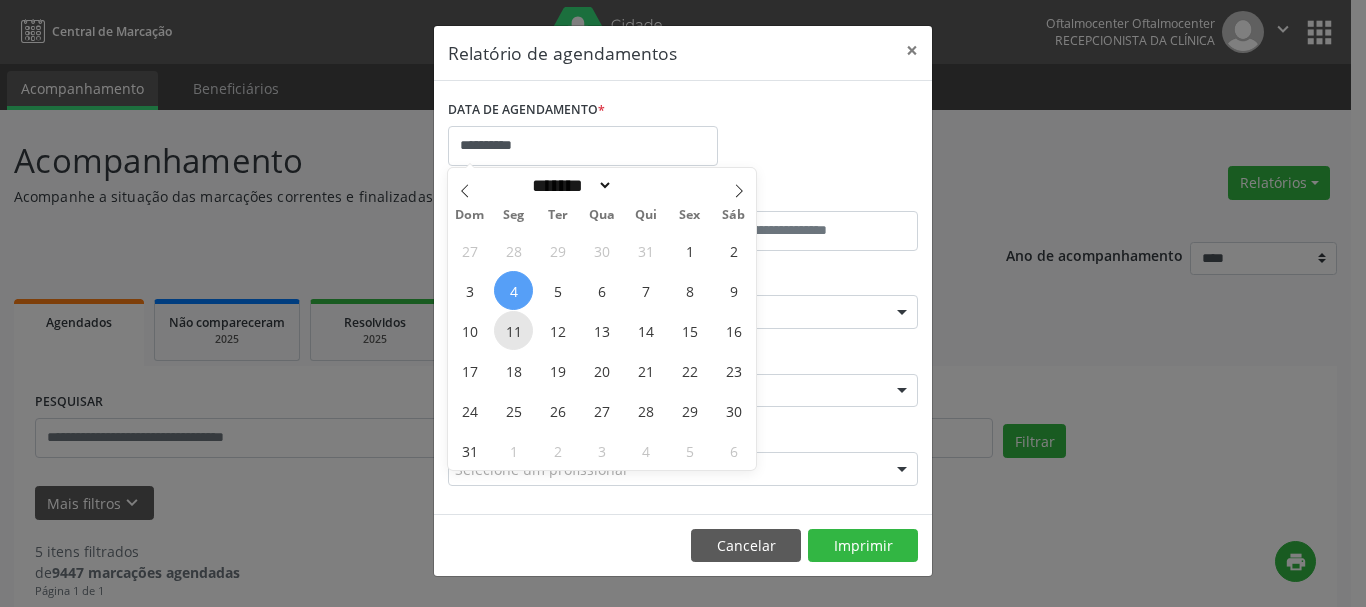 click on "11" at bounding box center [513, 330] 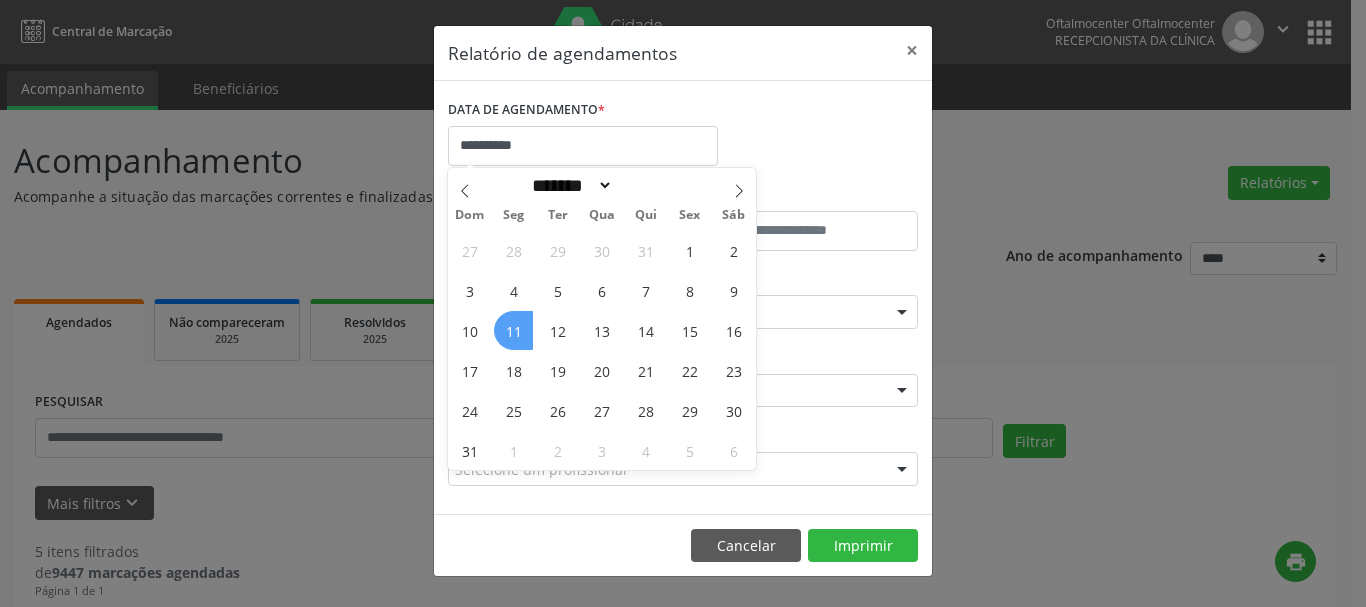 click on "11" at bounding box center (513, 330) 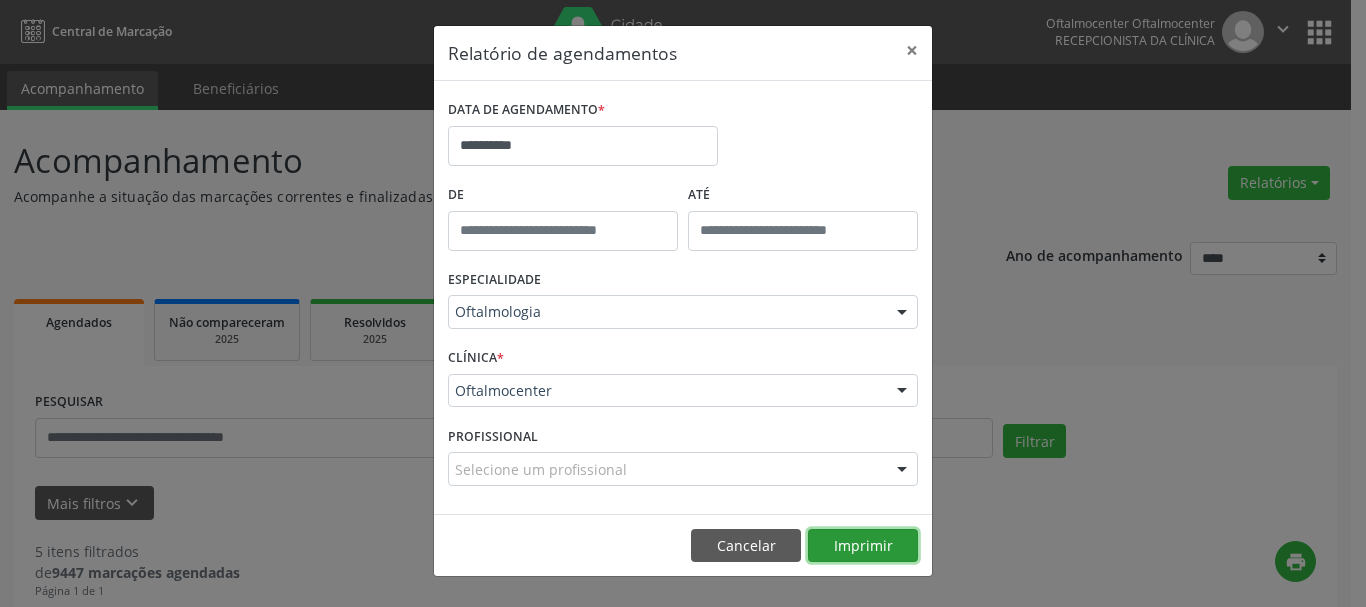 click on "Imprimir" at bounding box center (863, 546) 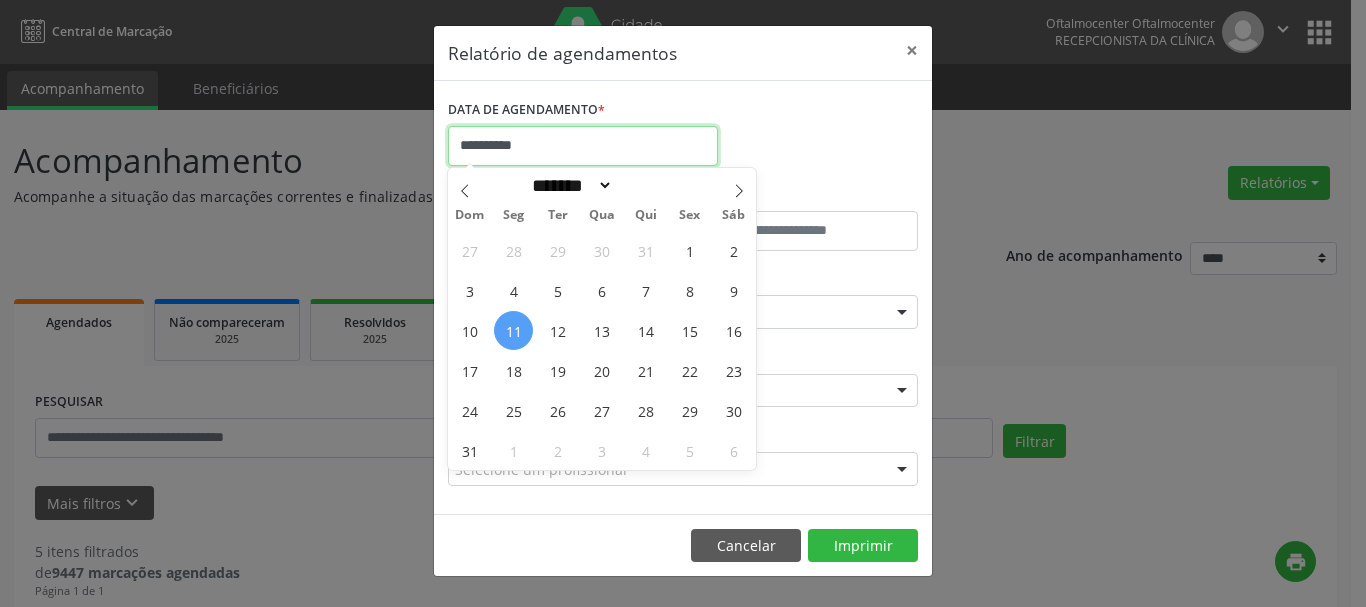 click on "**********" at bounding box center [583, 146] 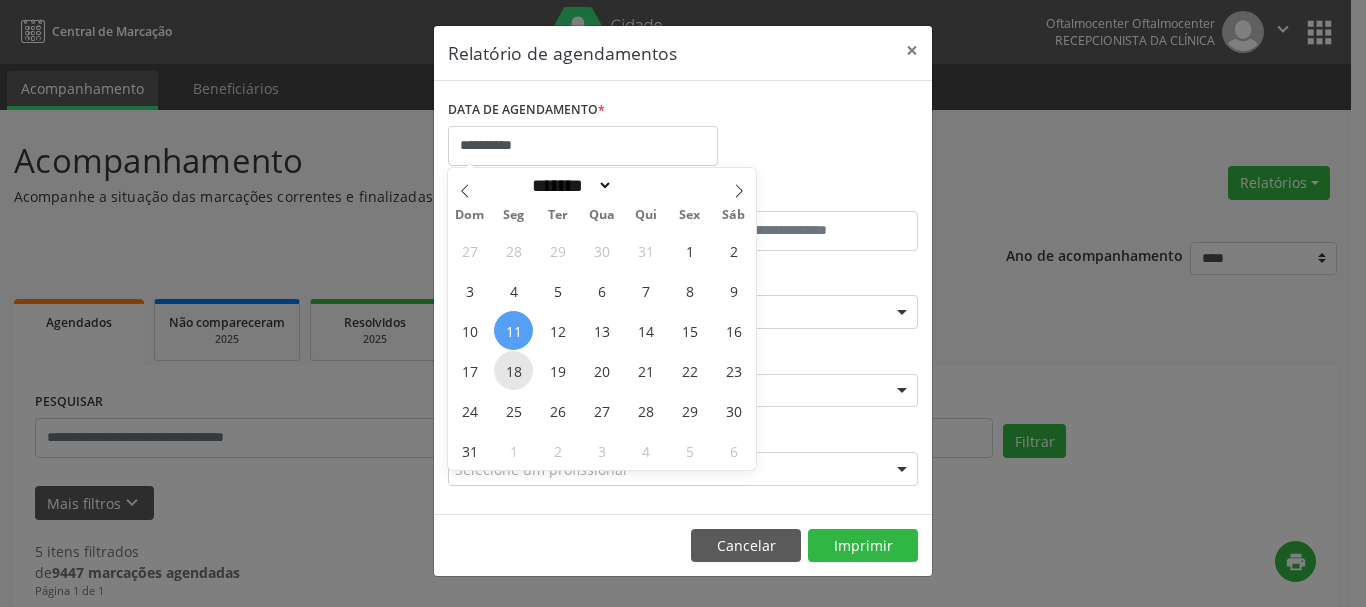 click on "18" at bounding box center [513, 370] 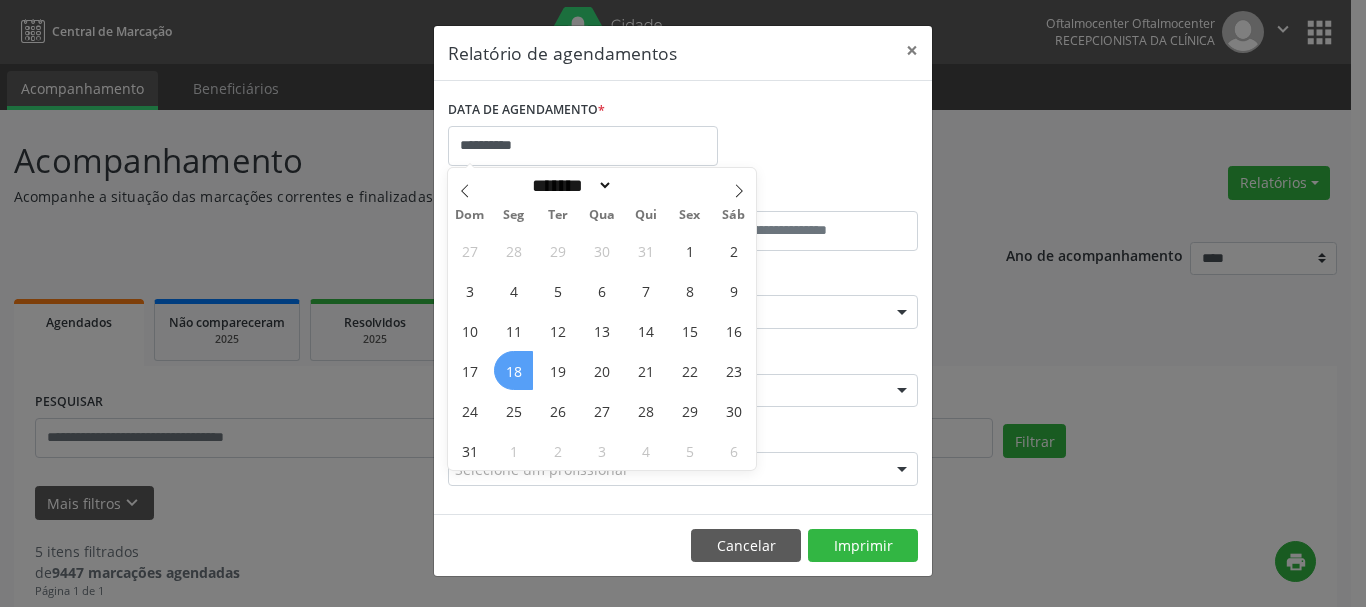 click on "18" at bounding box center [513, 370] 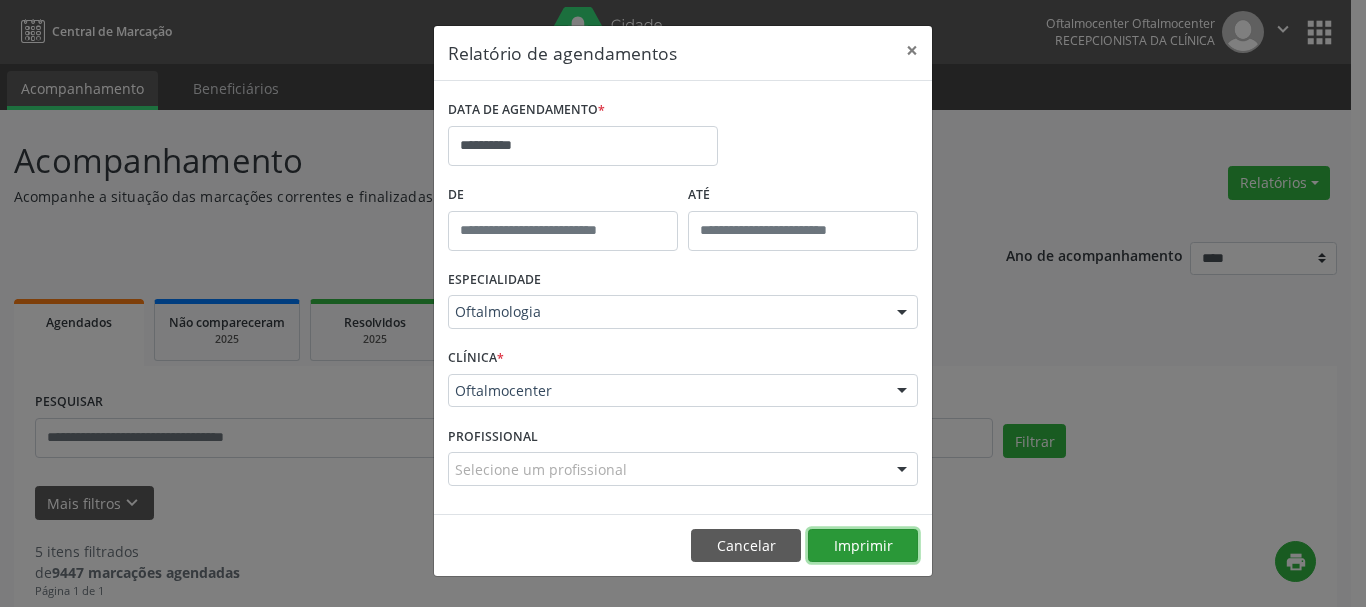 click on "Imprimir" at bounding box center (863, 546) 